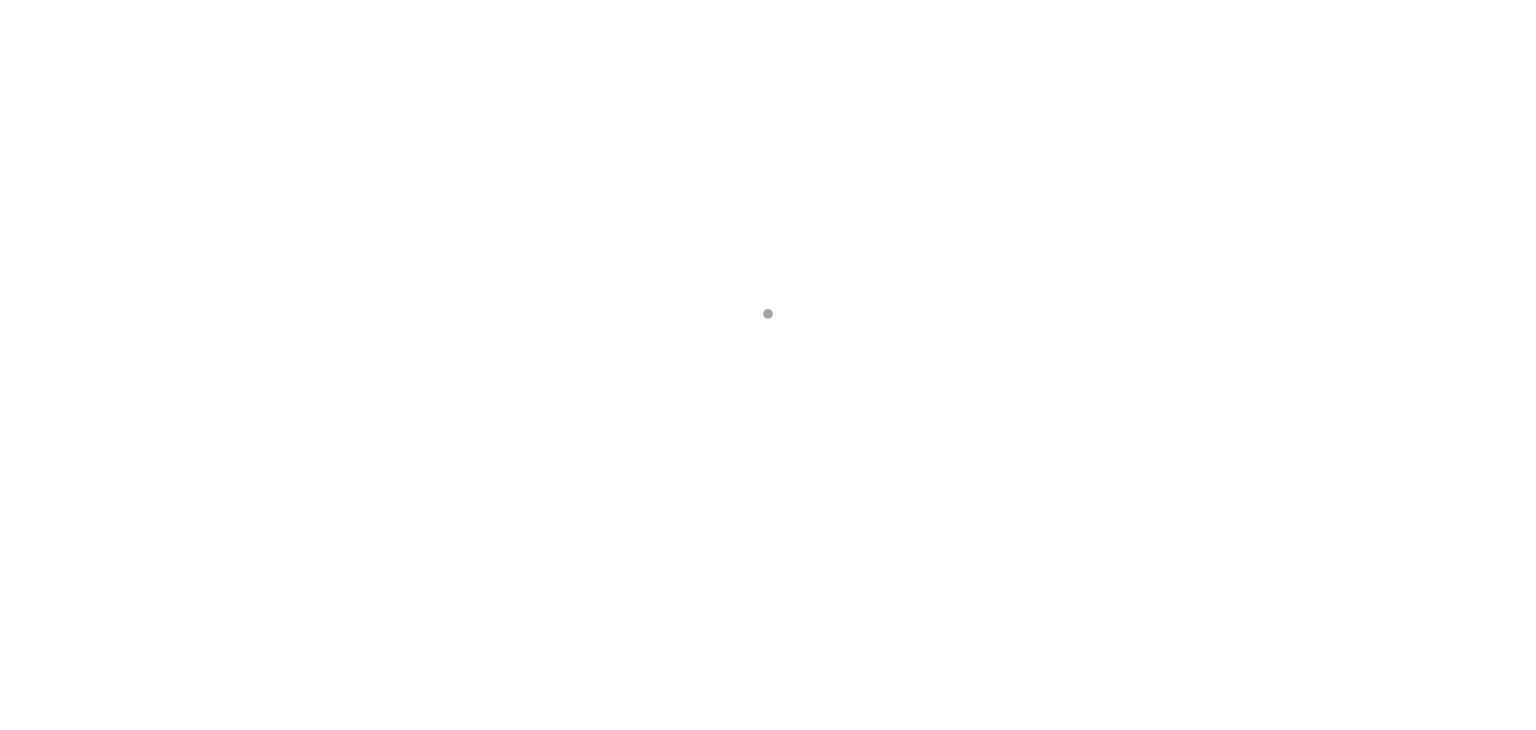scroll, scrollTop: 0, scrollLeft: 0, axis: both 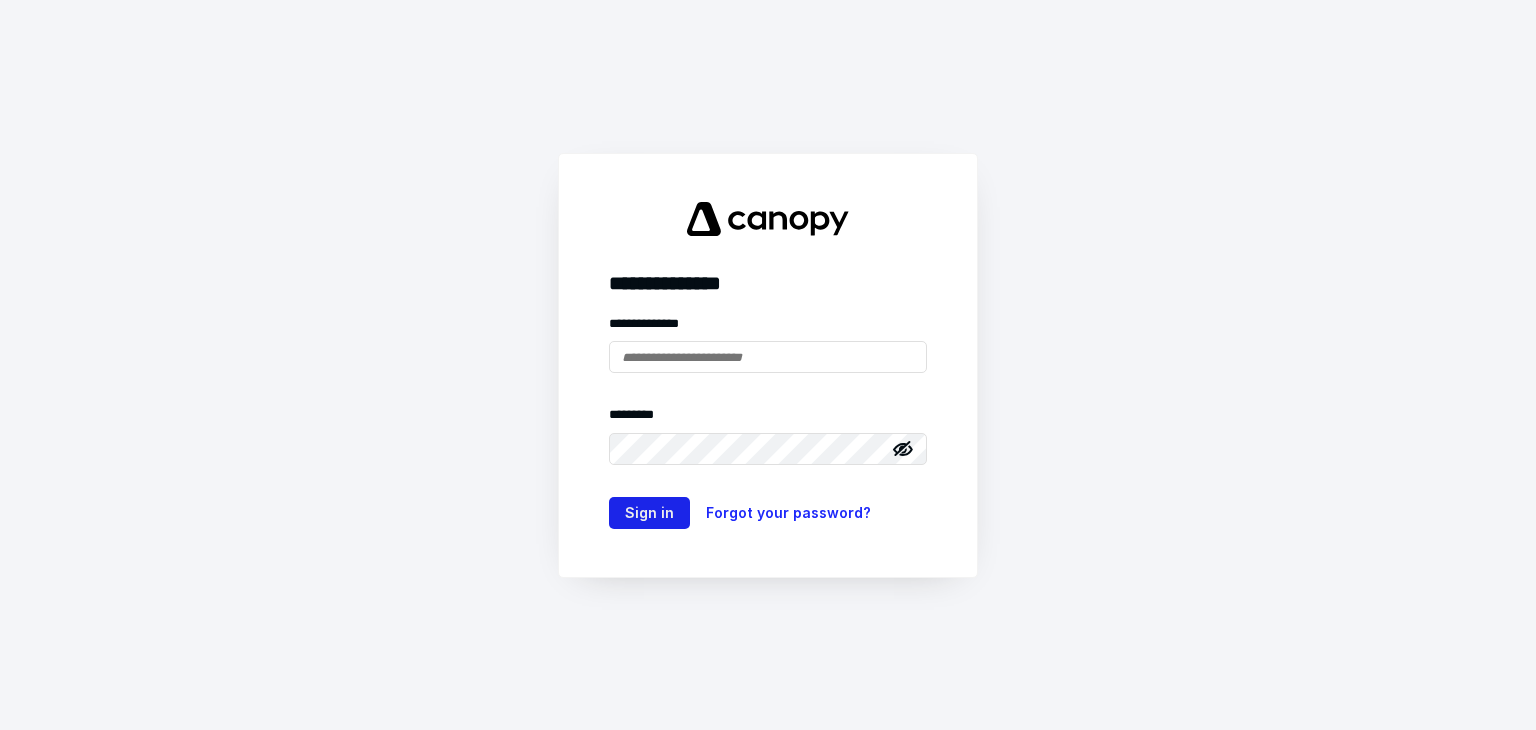 type on "**********" 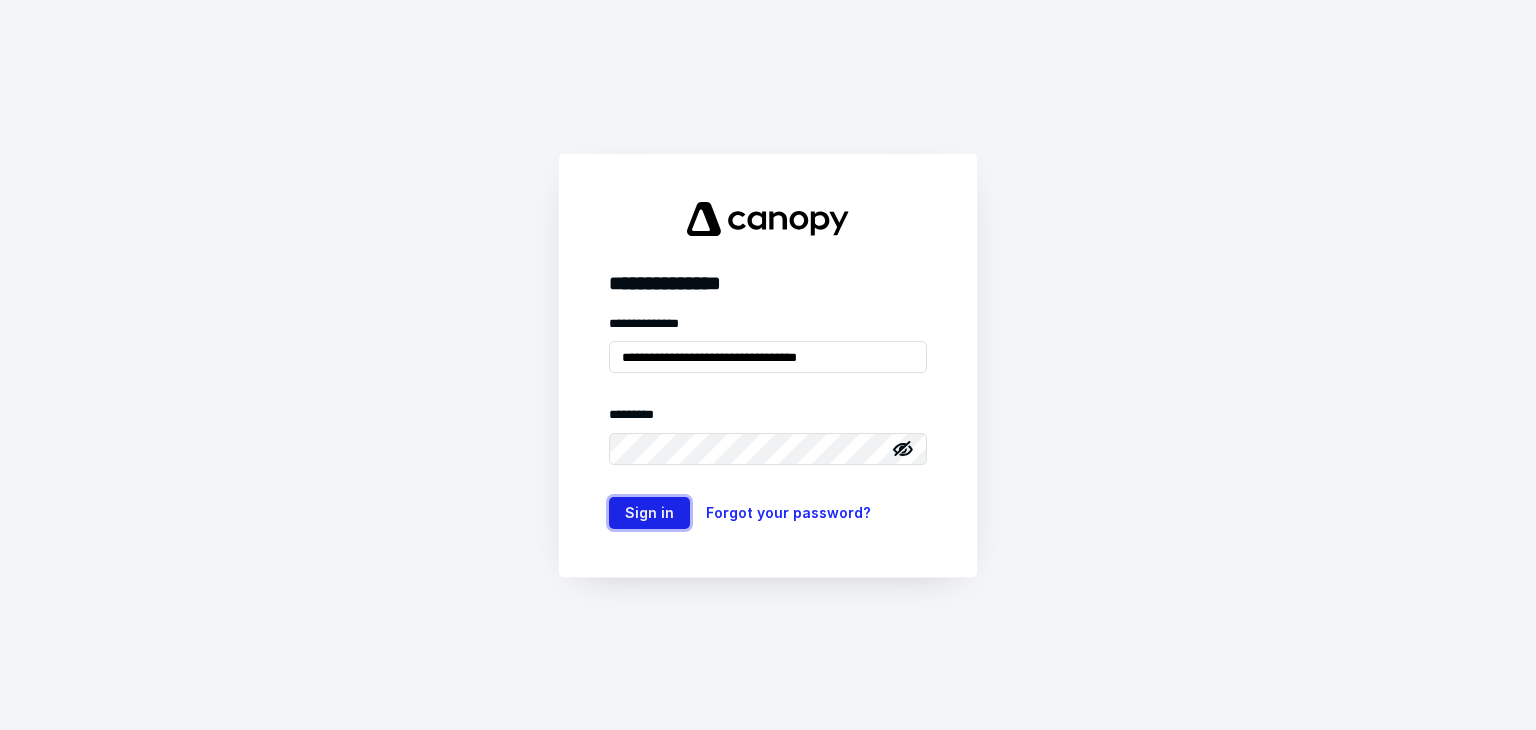 click on "Sign in" at bounding box center [649, 513] 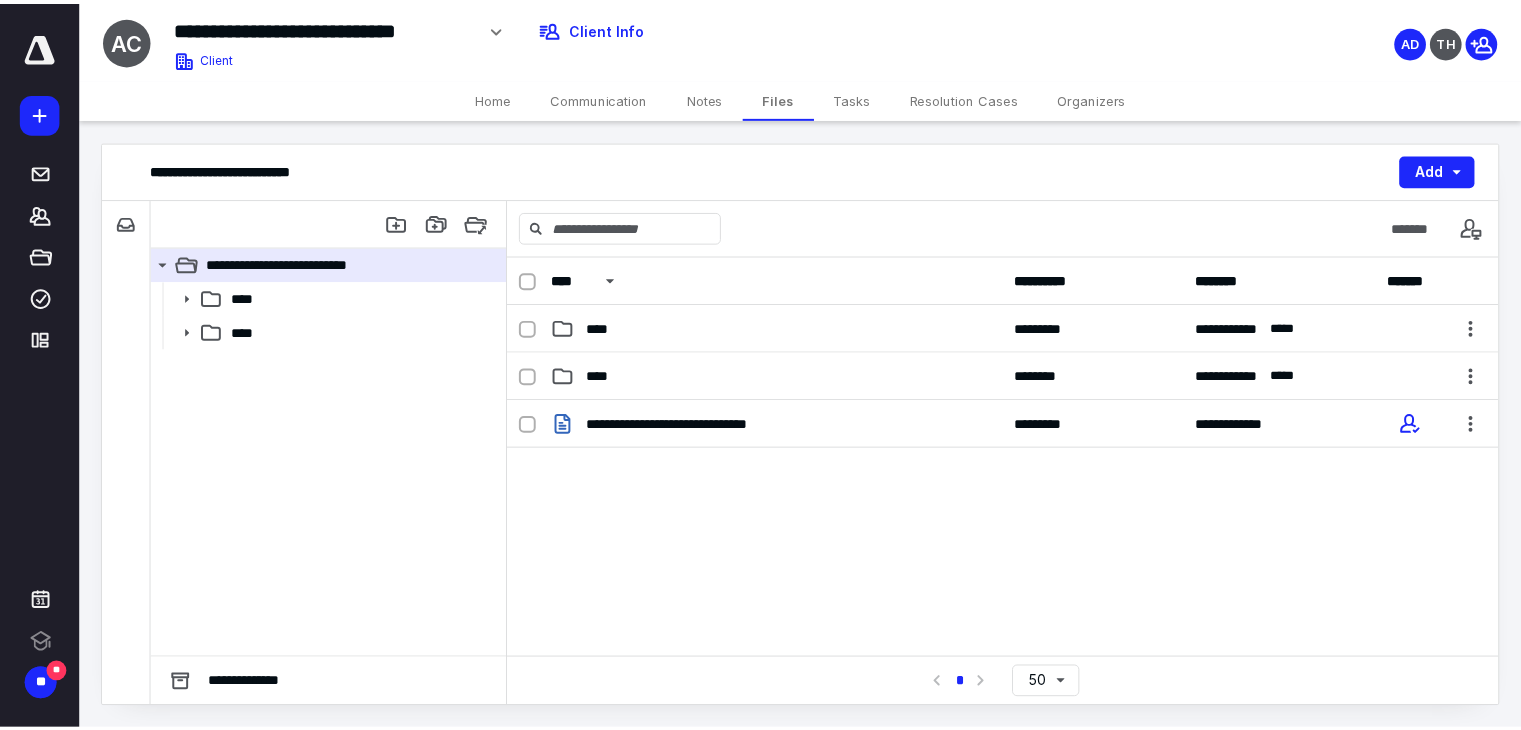 scroll, scrollTop: 0, scrollLeft: 0, axis: both 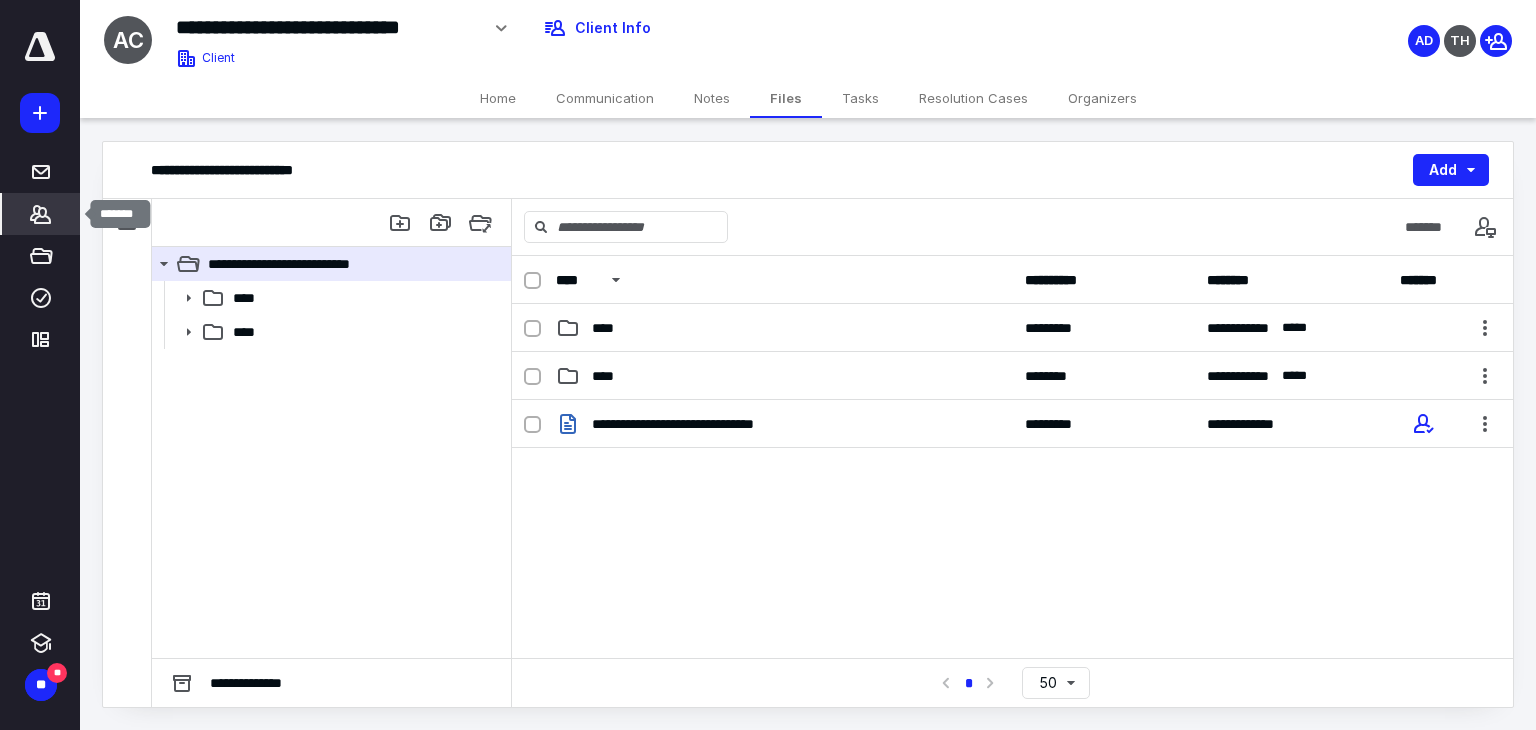 click 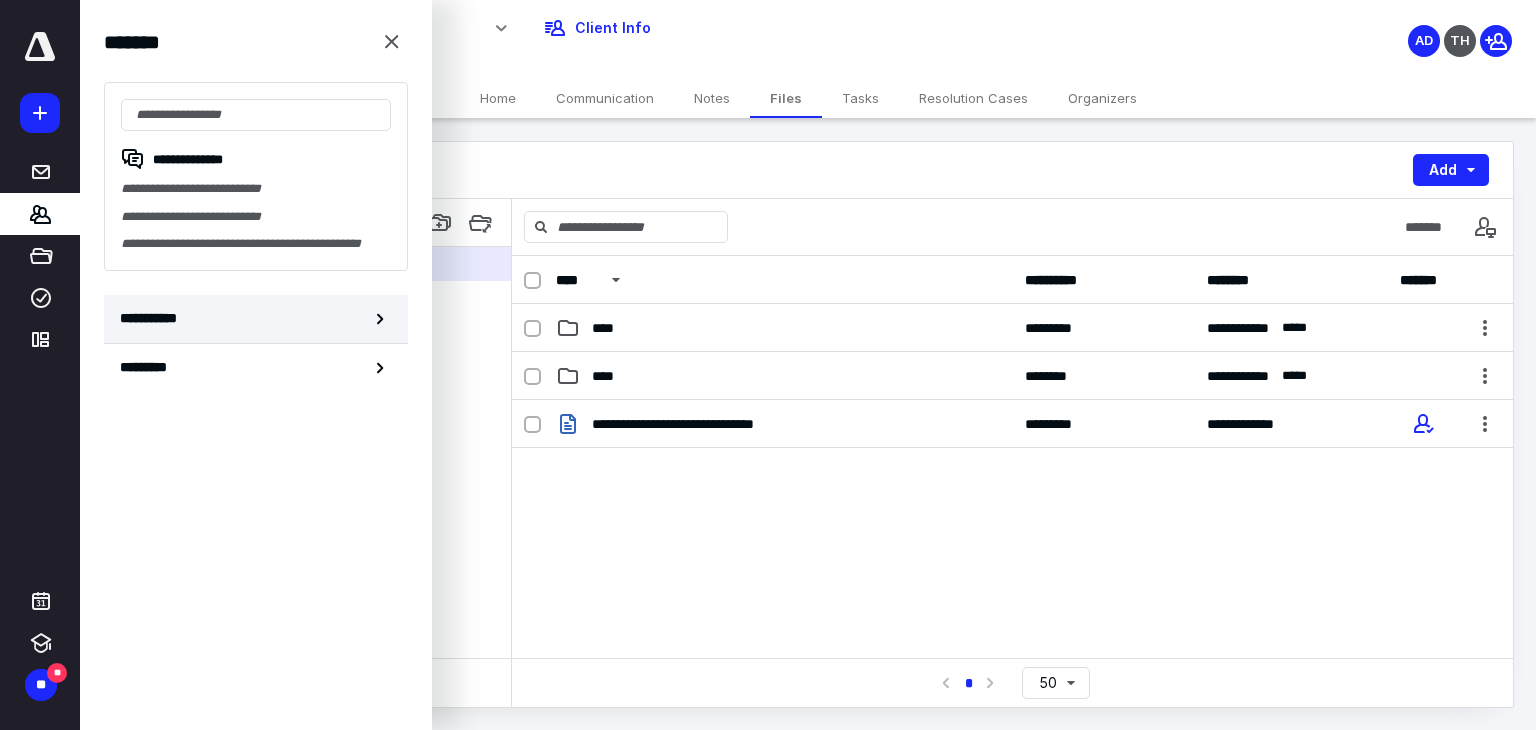 click on "**********" at bounding box center (256, 319) 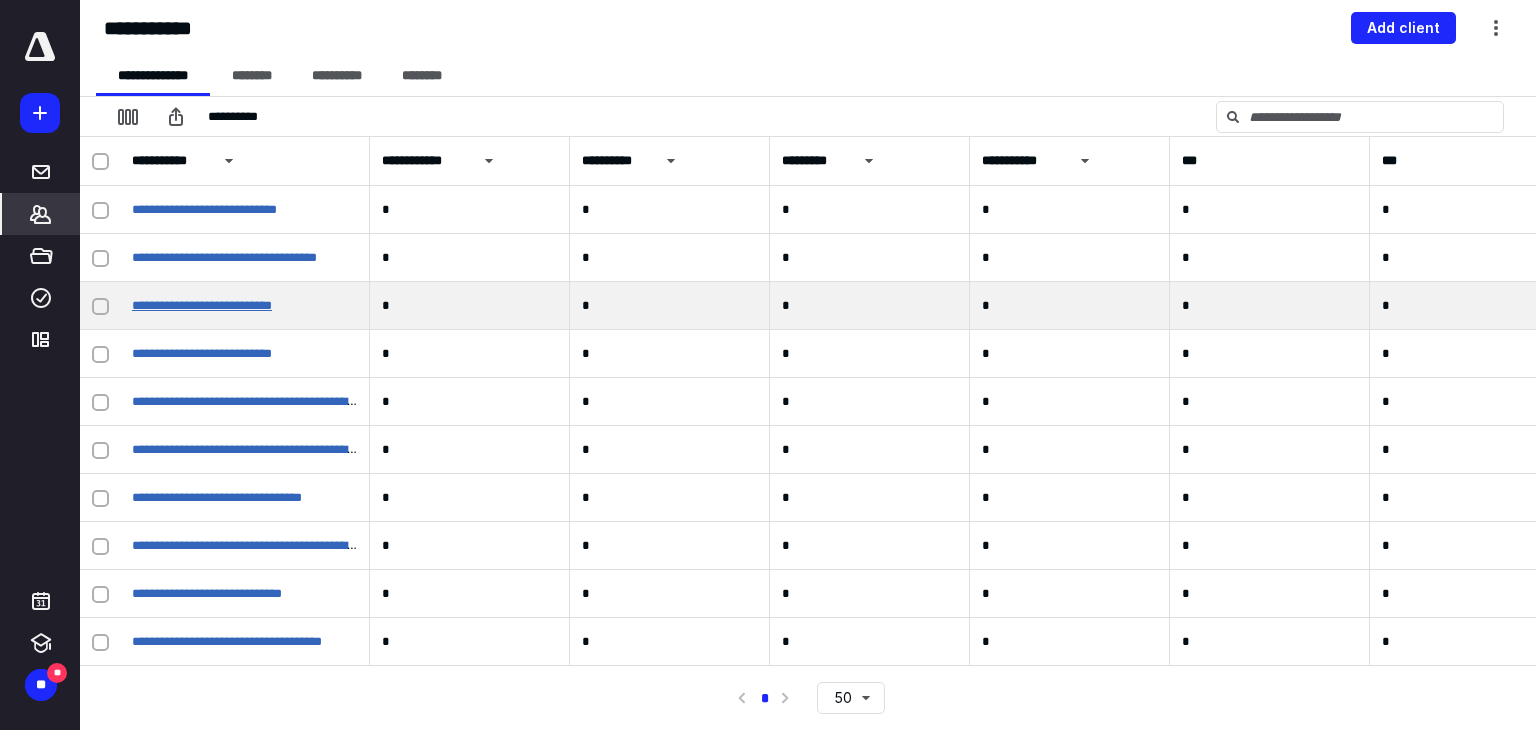 click on "**********" at bounding box center [202, 305] 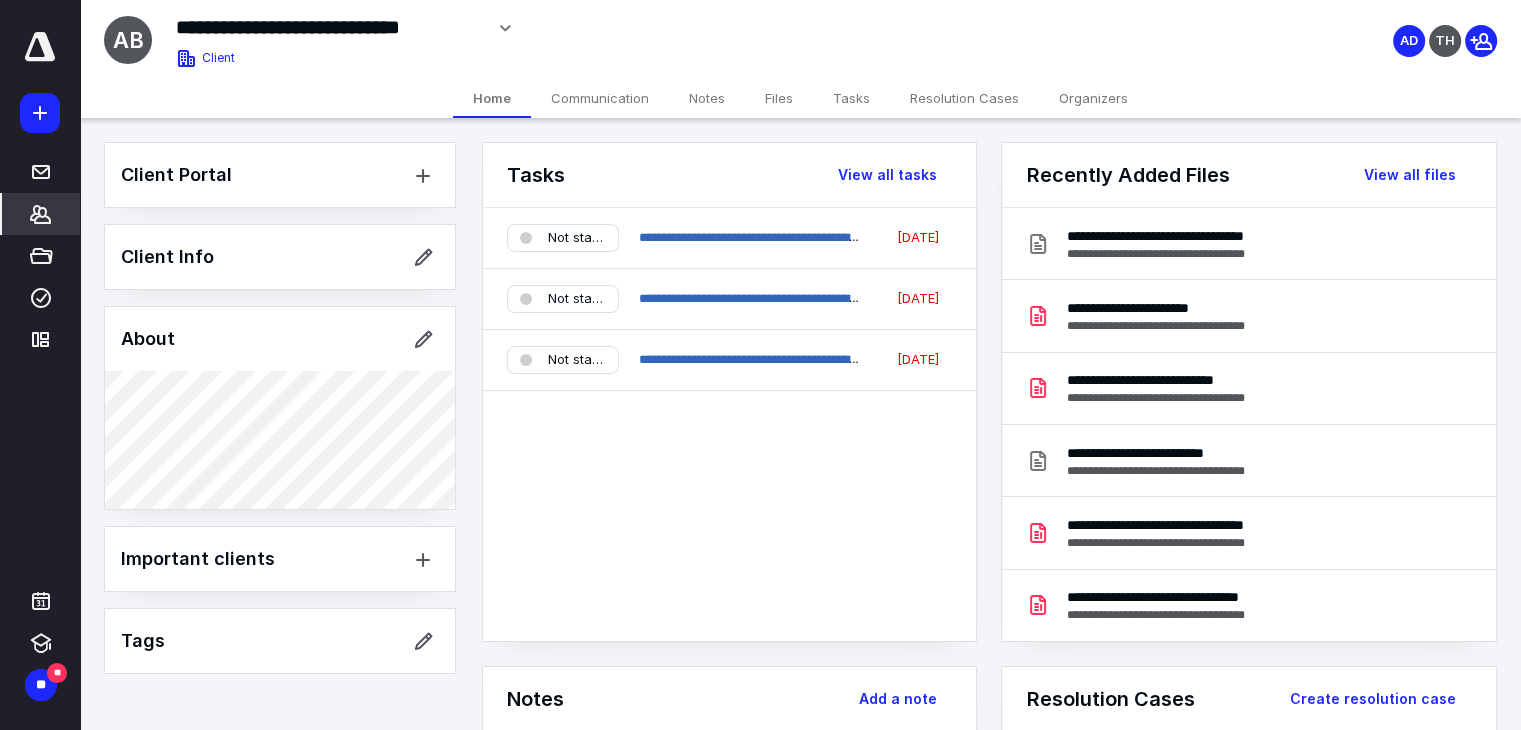 scroll, scrollTop: 638, scrollLeft: 0, axis: vertical 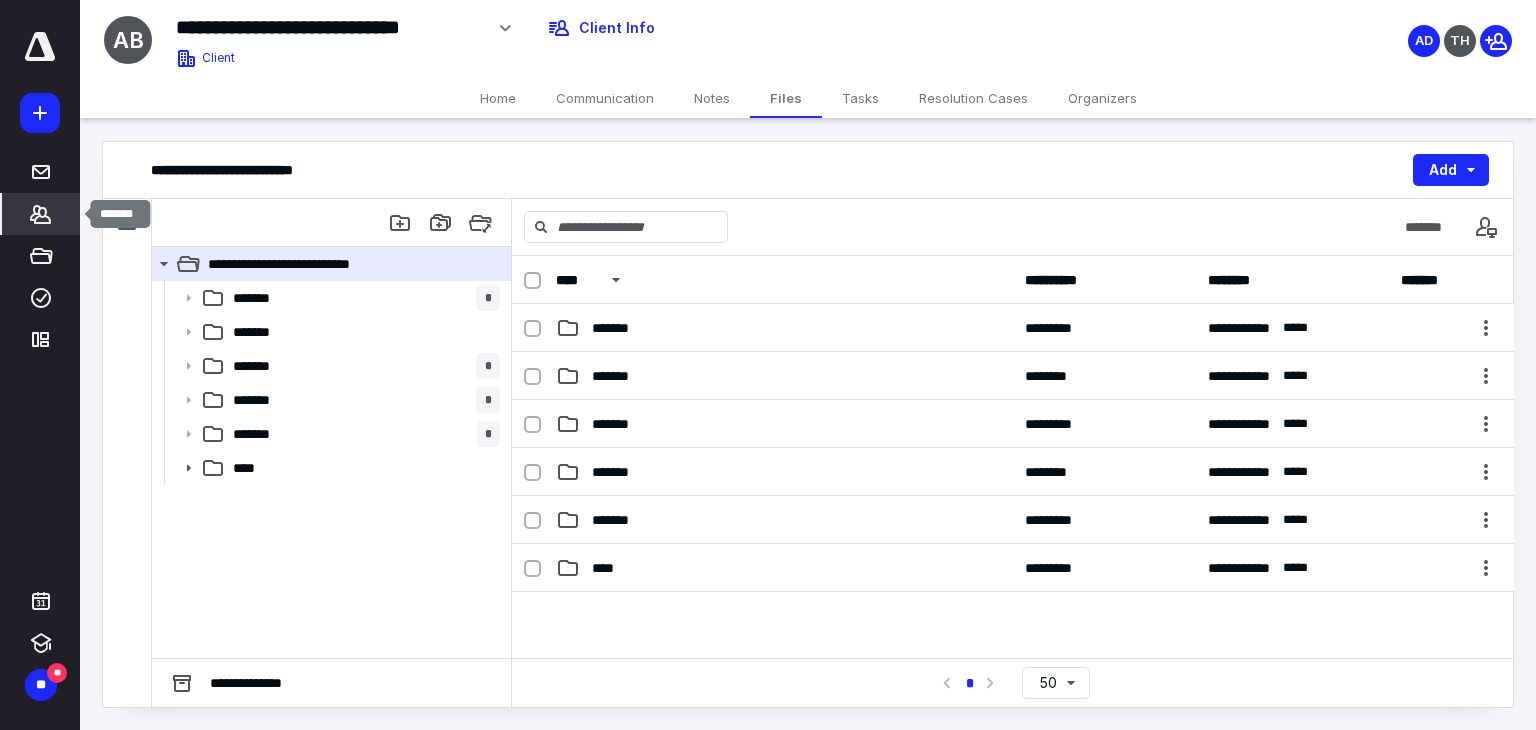 click 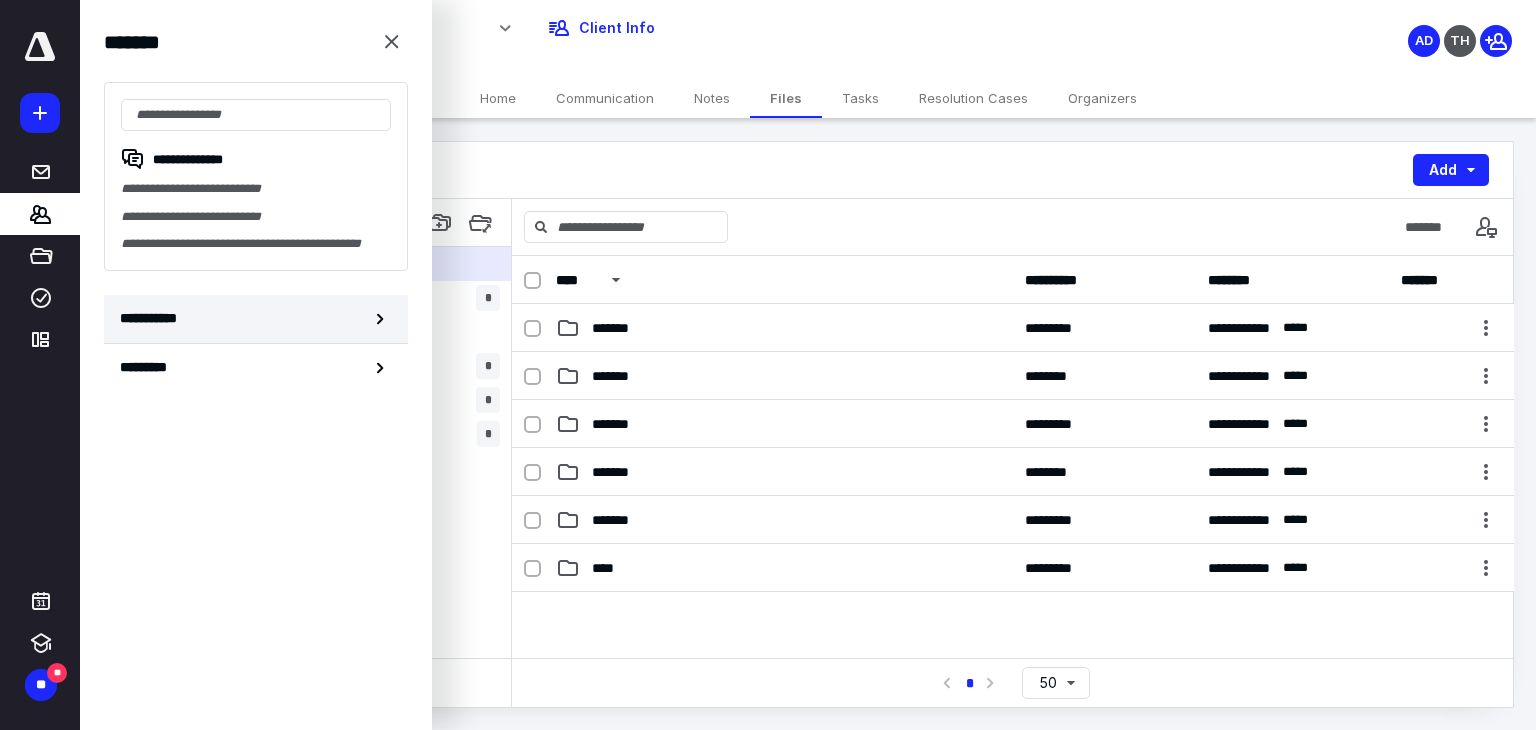 click on "**********" at bounding box center [153, 318] 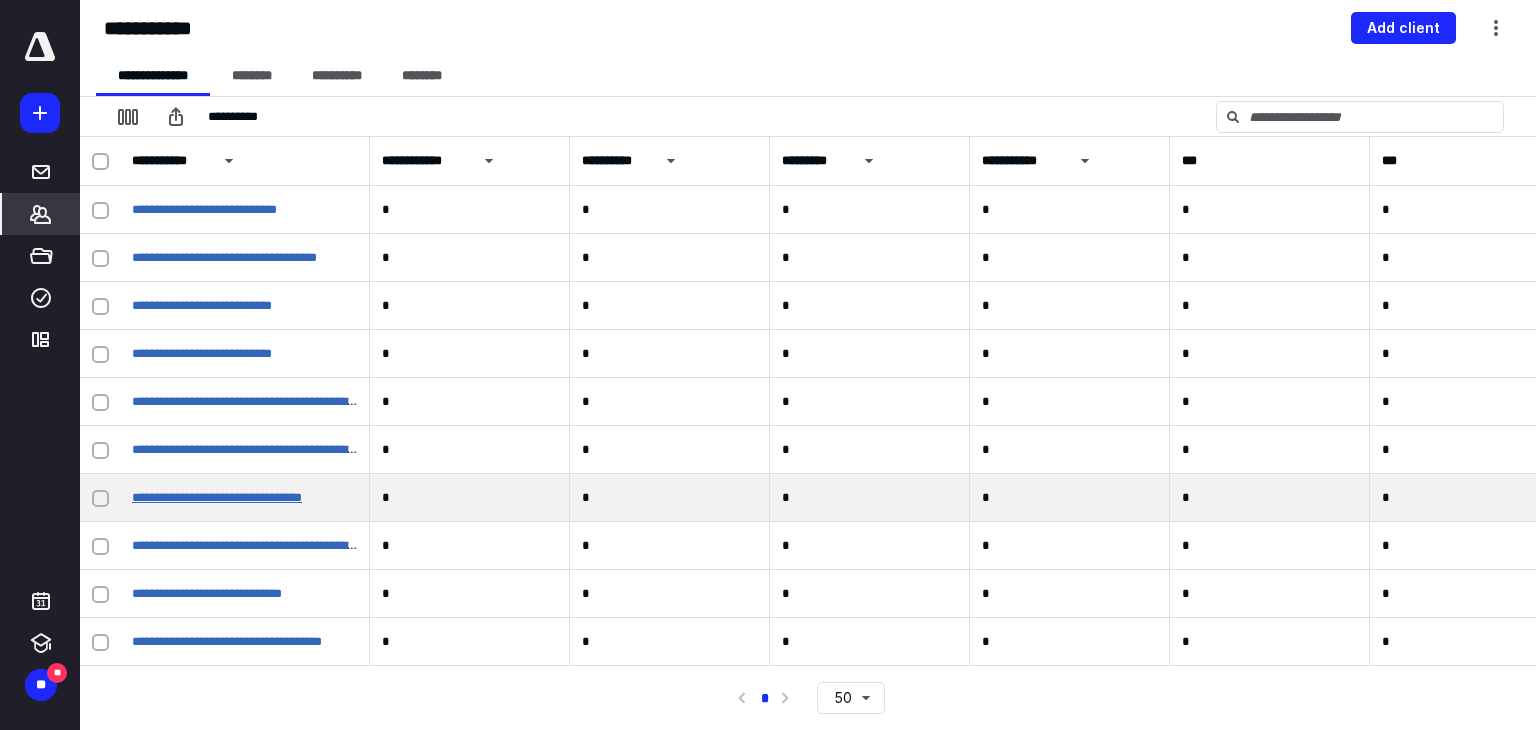 click on "**********" at bounding box center (217, 497) 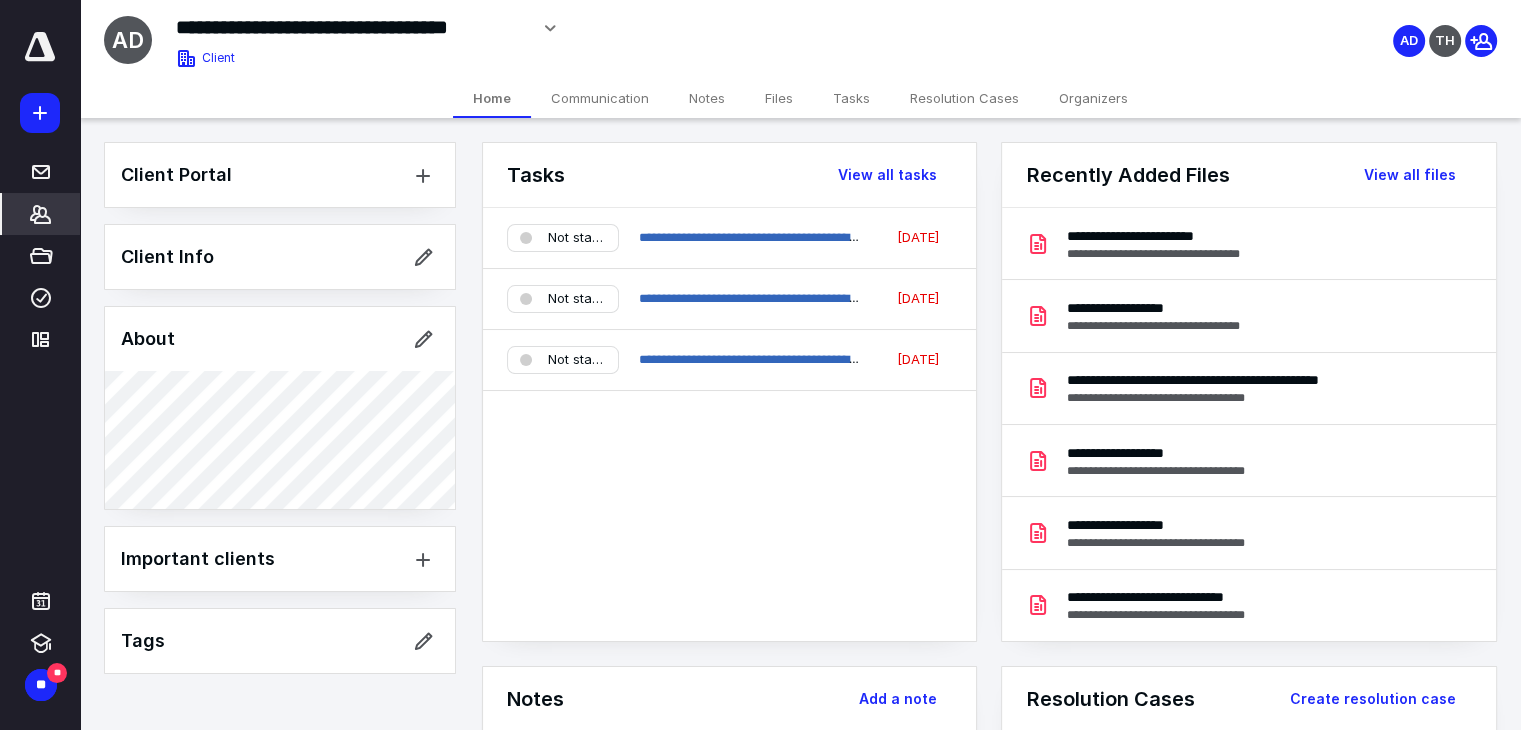 click on "Files" at bounding box center [779, 98] 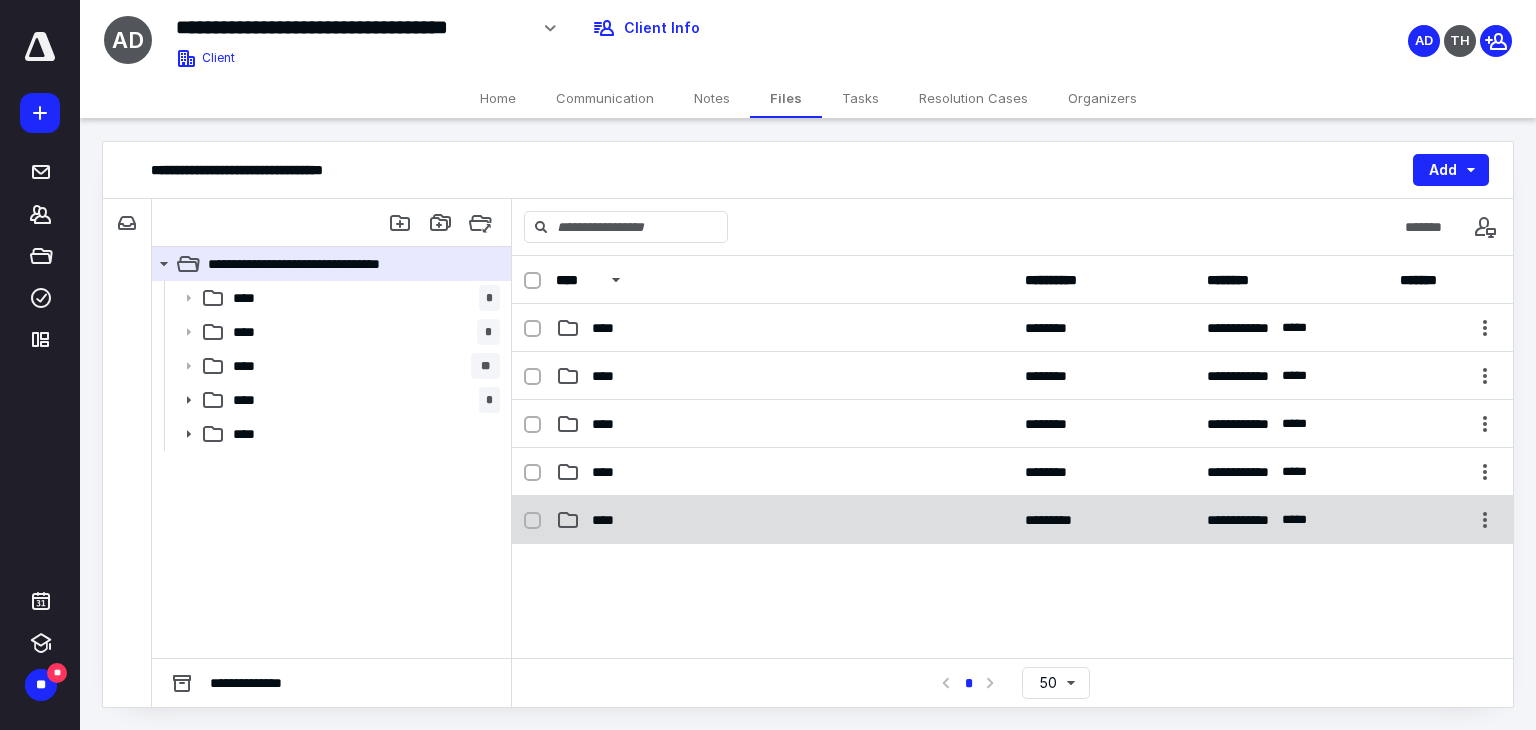 click on "****" at bounding box center (784, 520) 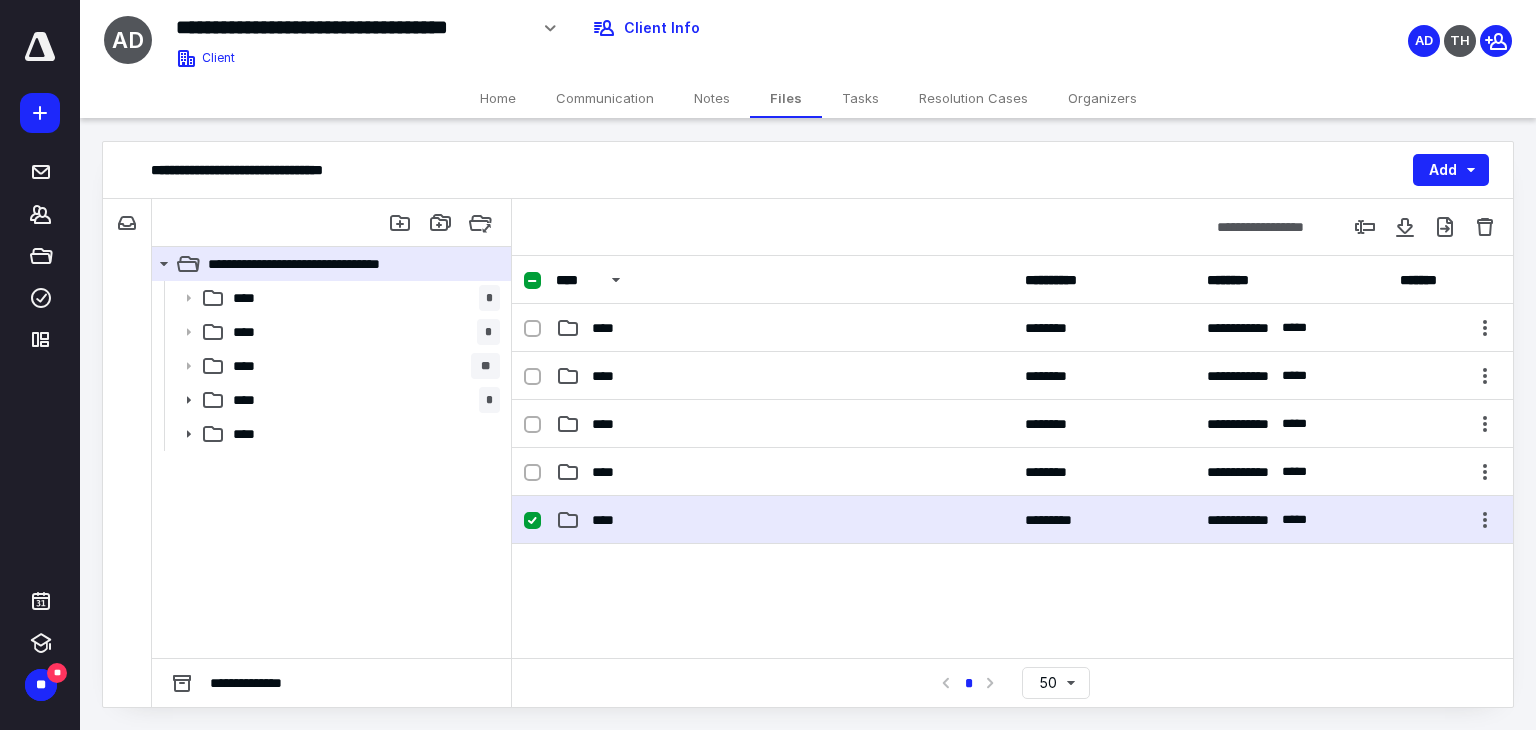 click on "****" at bounding box center (784, 520) 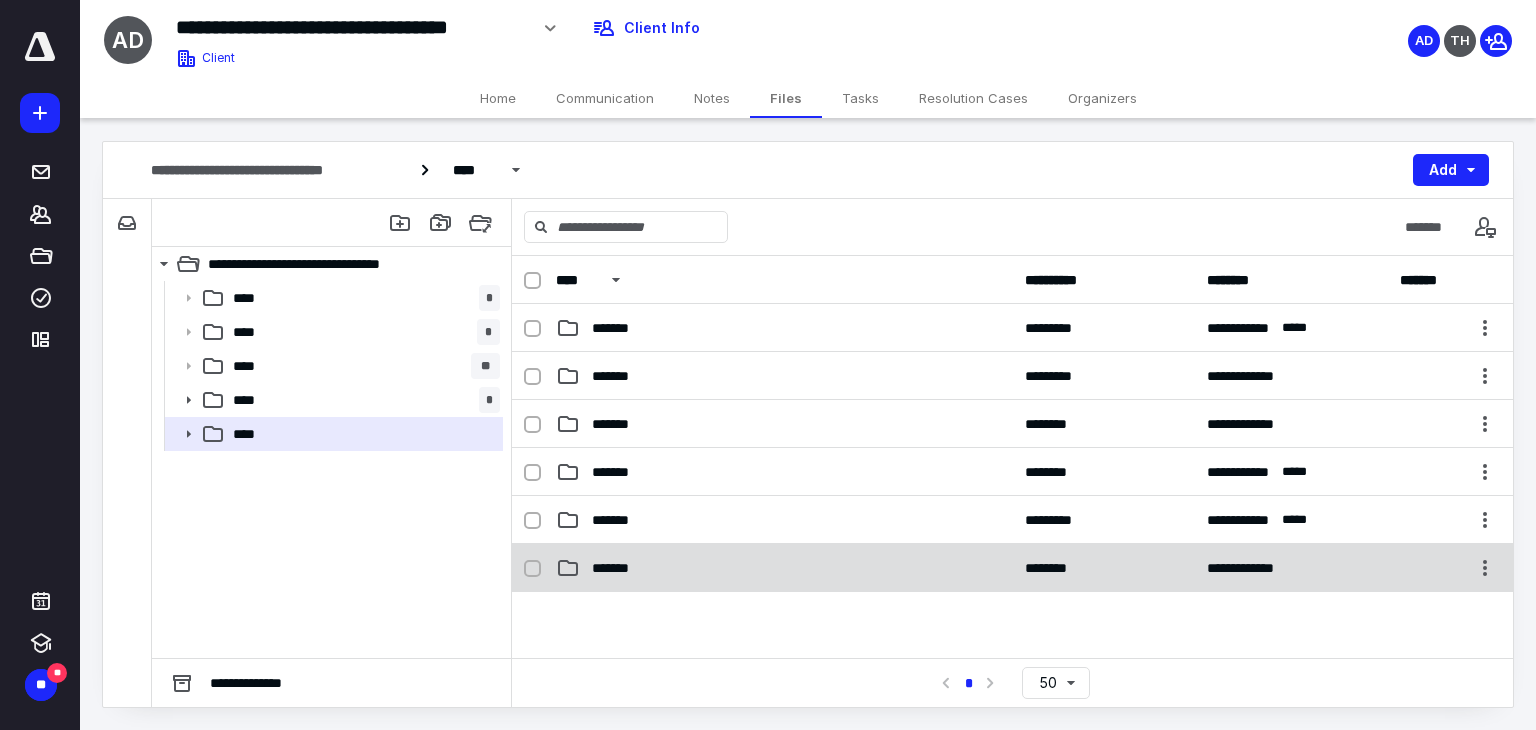 click on "**********" at bounding box center [1012, 568] 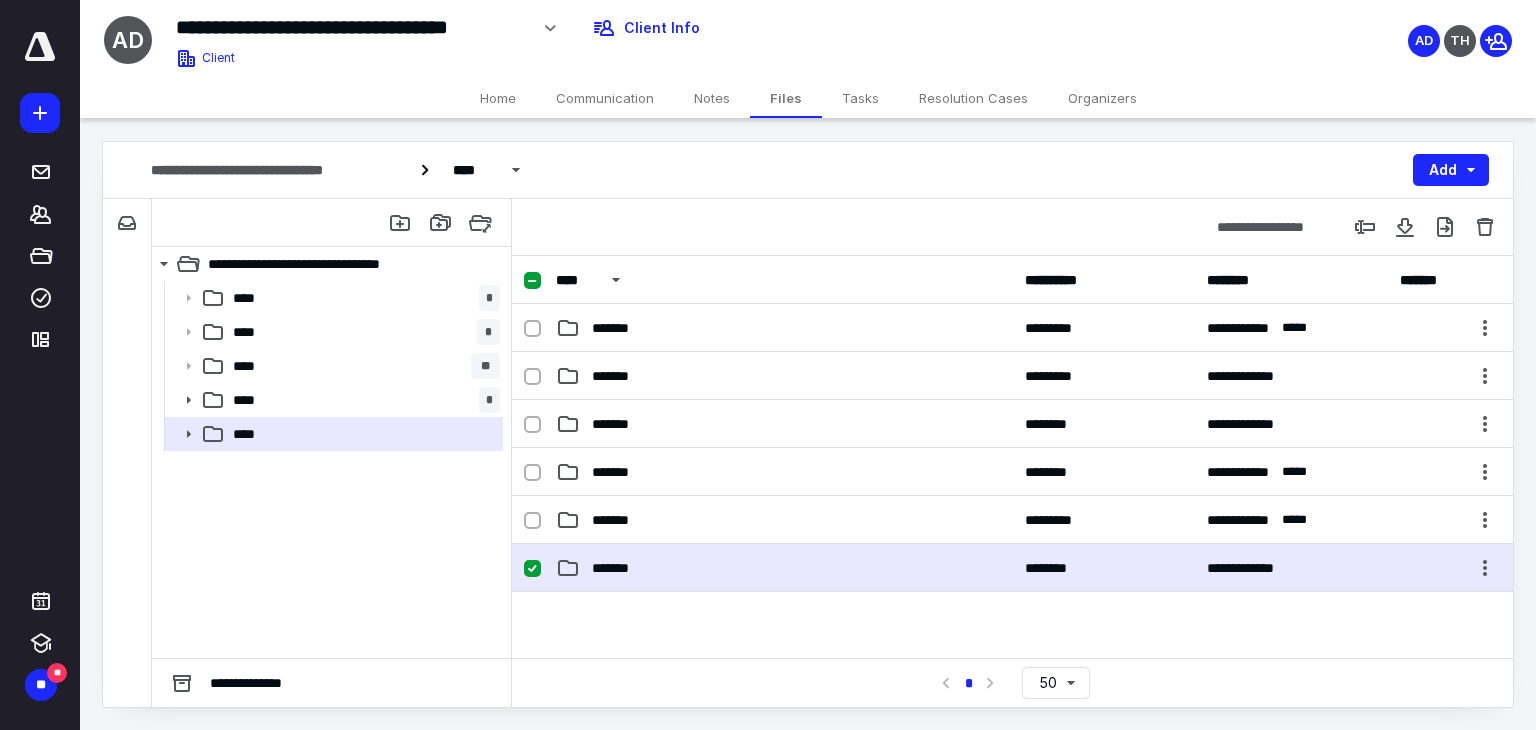 click on "**********" at bounding box center [1012, 568] 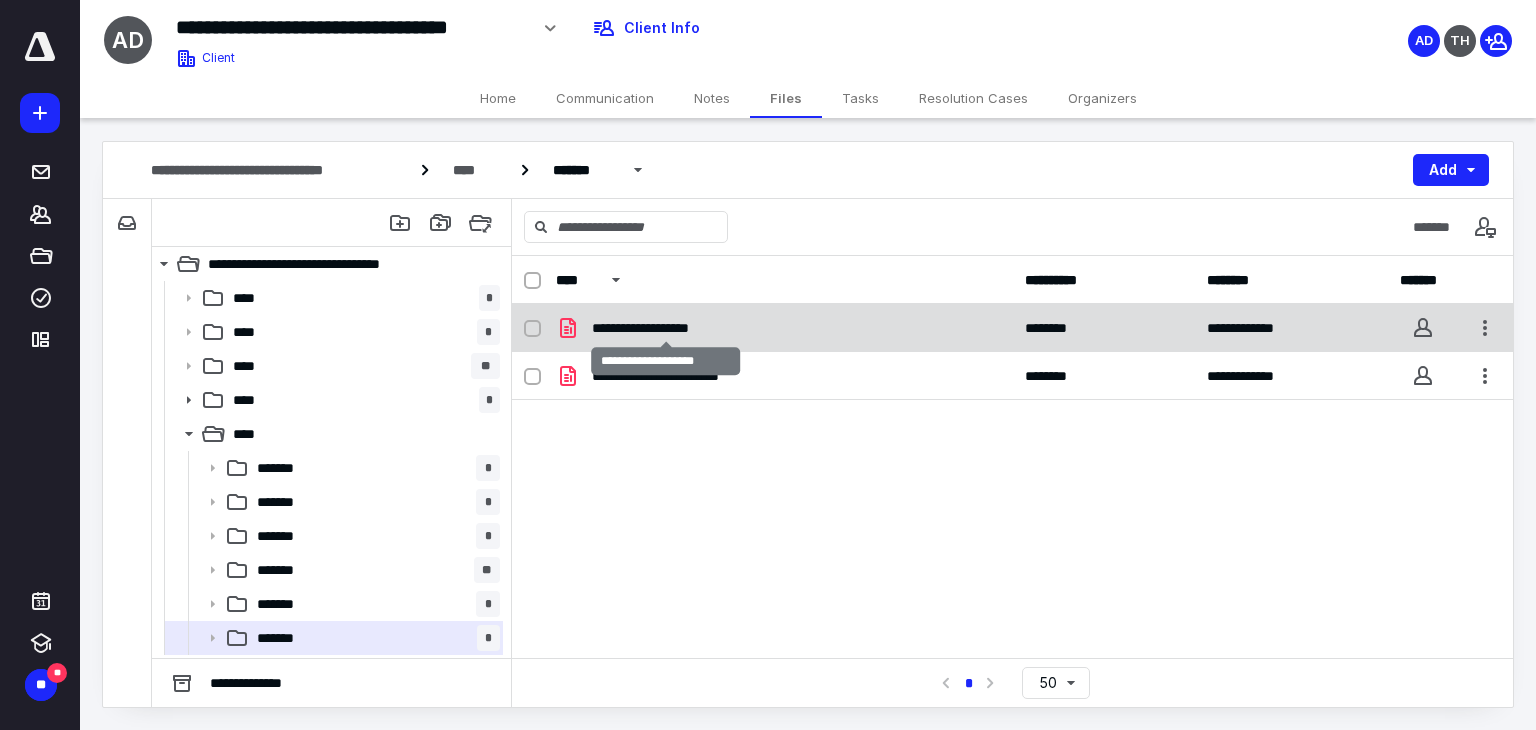 click on "**********" at bounding box center [666, 328] 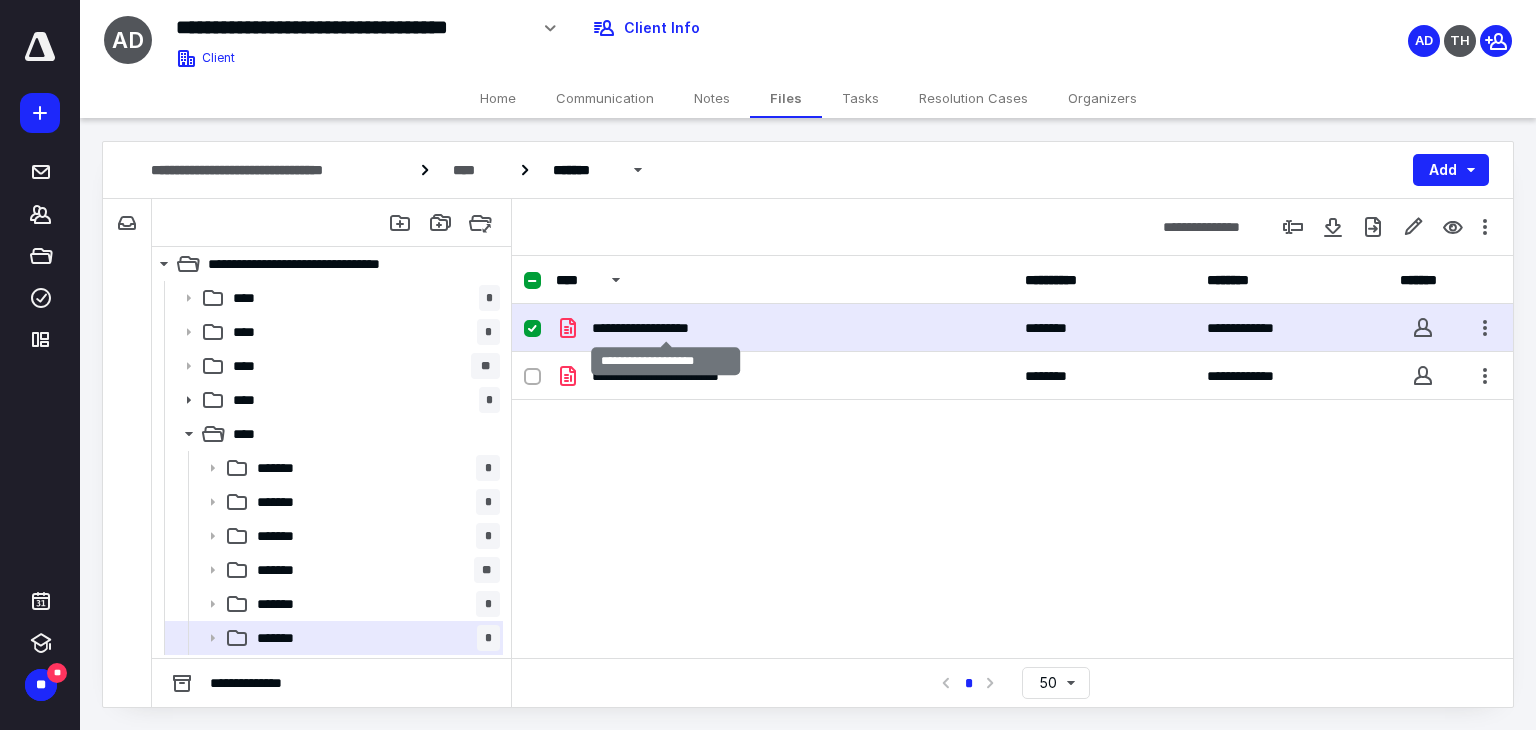 click on "**********" at bounding box center (666, 328) 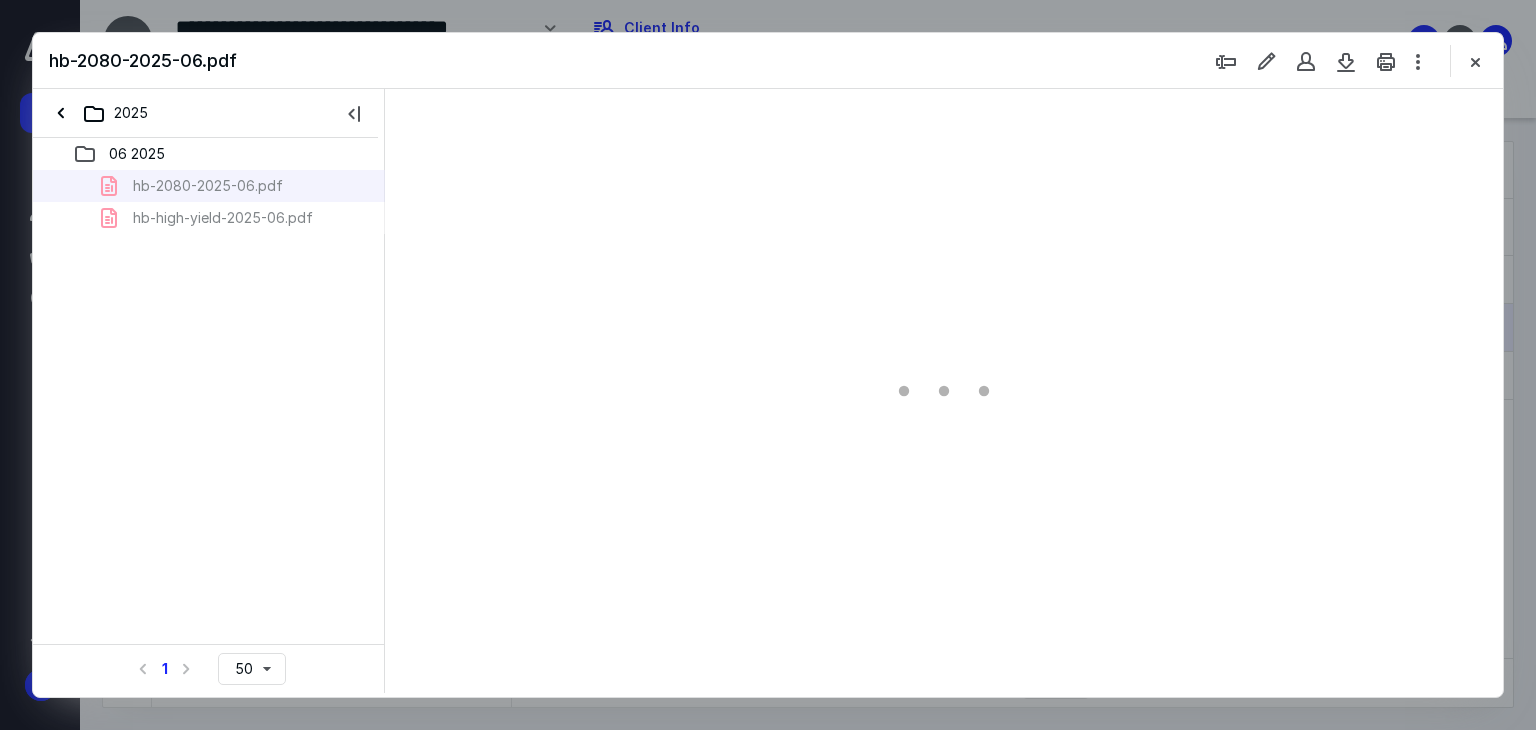 scroll, scrollTop: 0, scrollLeft: 0, axis: both 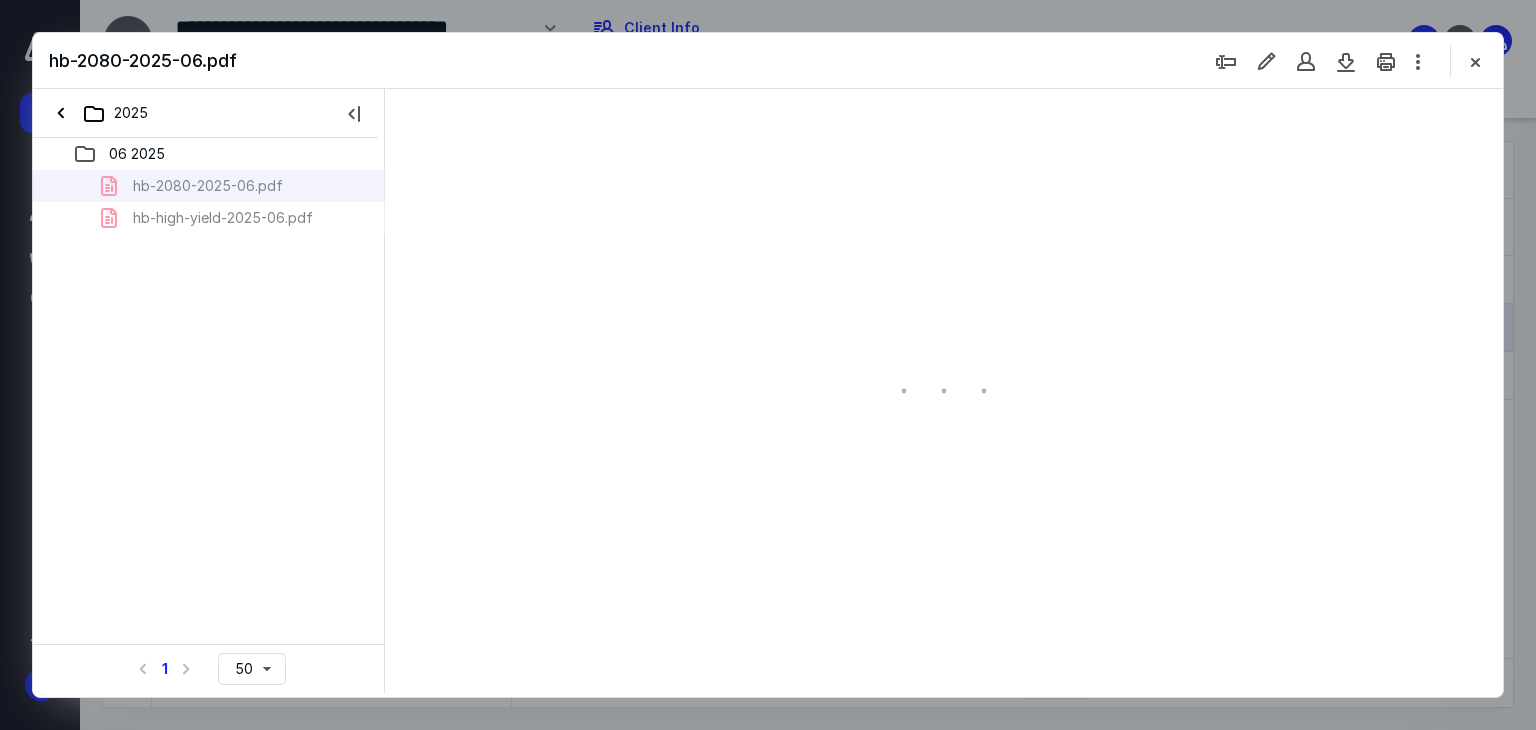 type on "86" 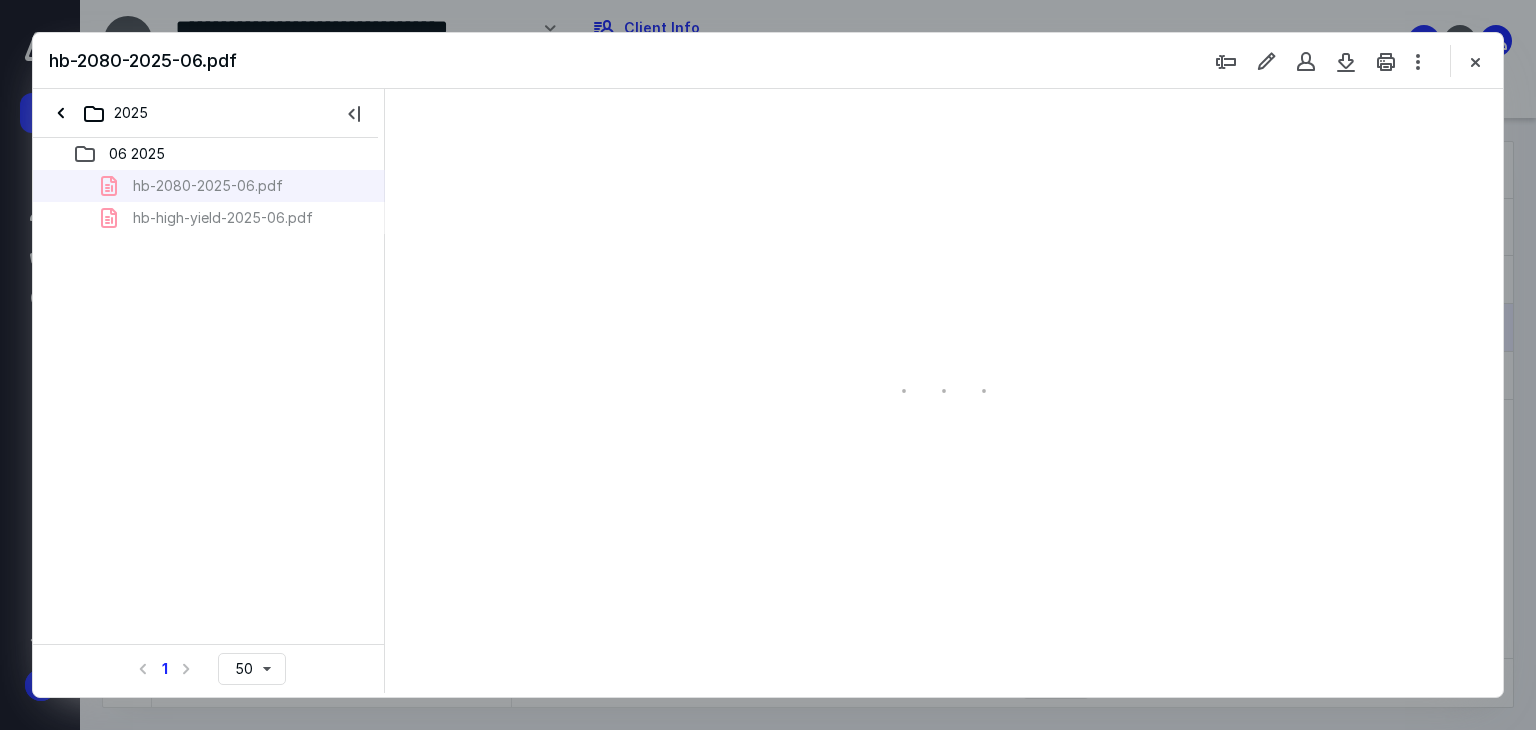 scroll, scrollTop: 79, scrollLeft: 0, axis: vertical 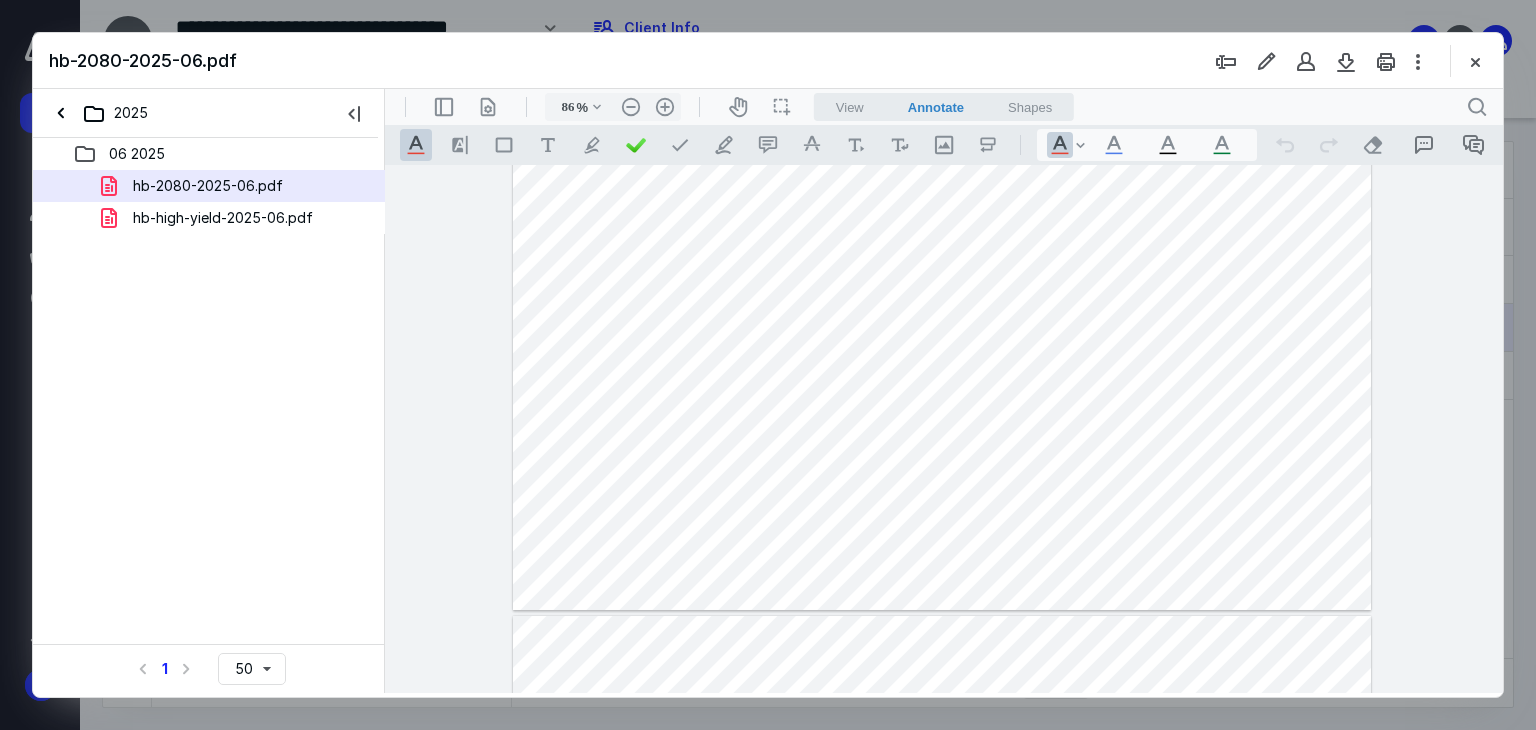 click on "**********" at bounding box center [944, 429] 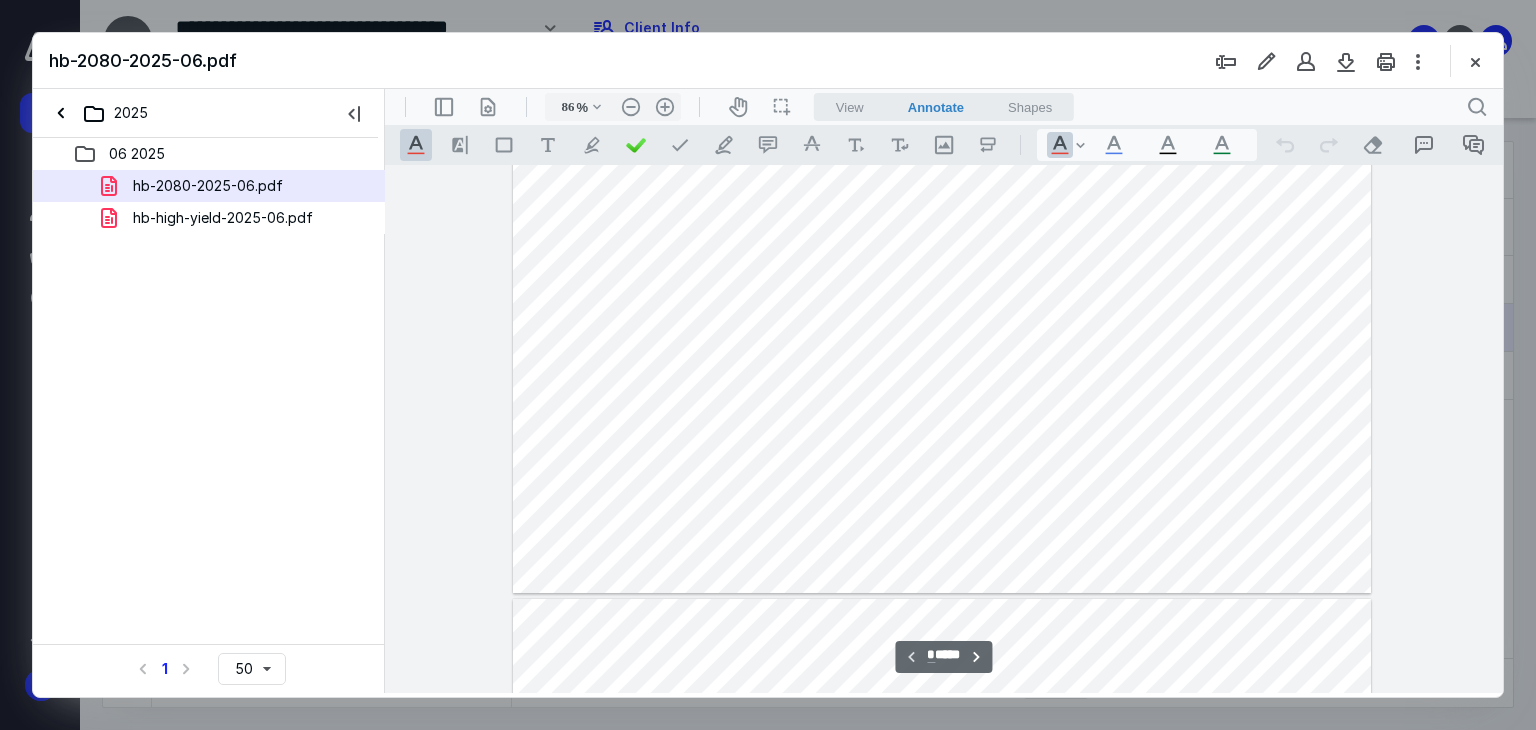 scroll, scrollTop: 70, scrollLeft: 0, axis: vertical 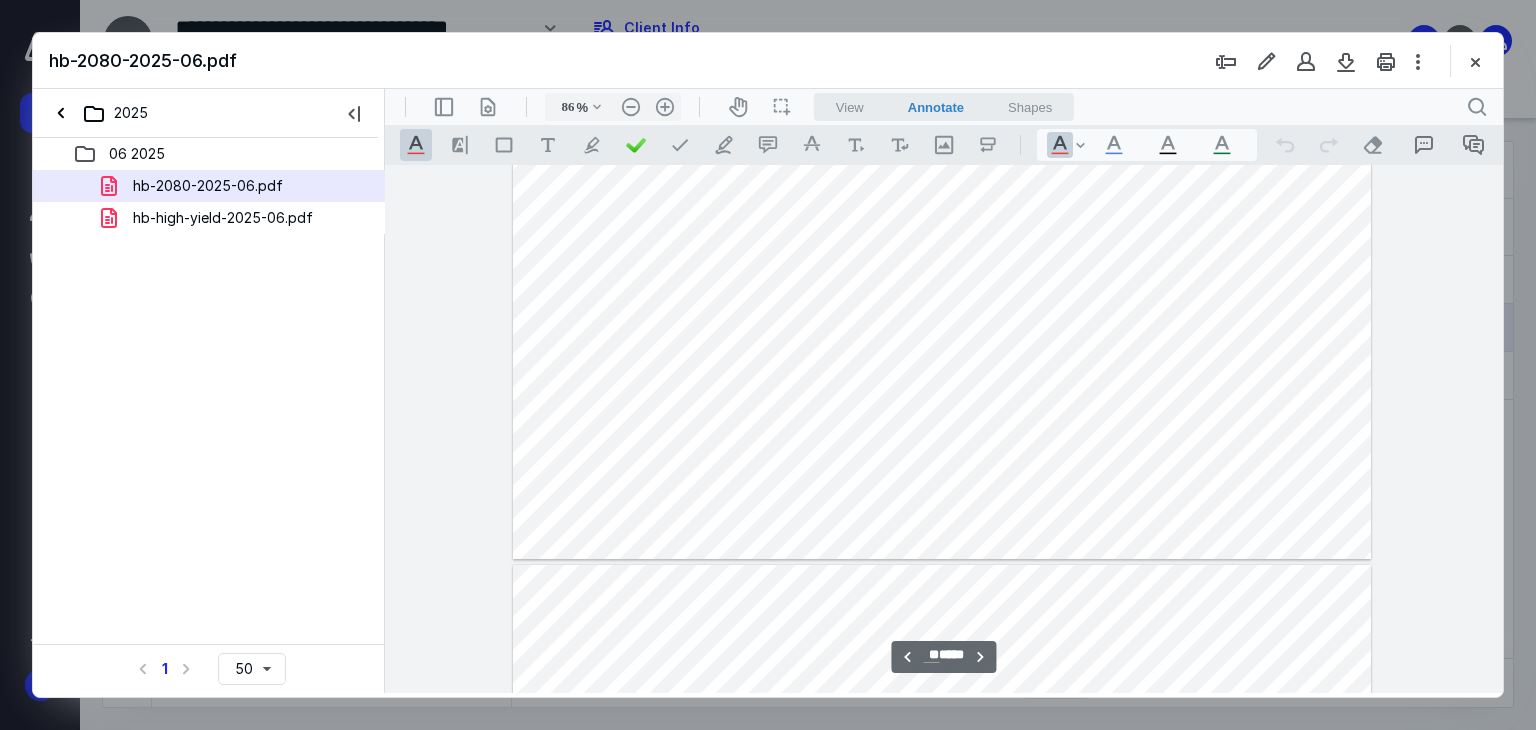 drag, startPoint x: 1273, startPoint y: 240, endPoint x: 1221, endPoint y: 242, distance: 52.03845 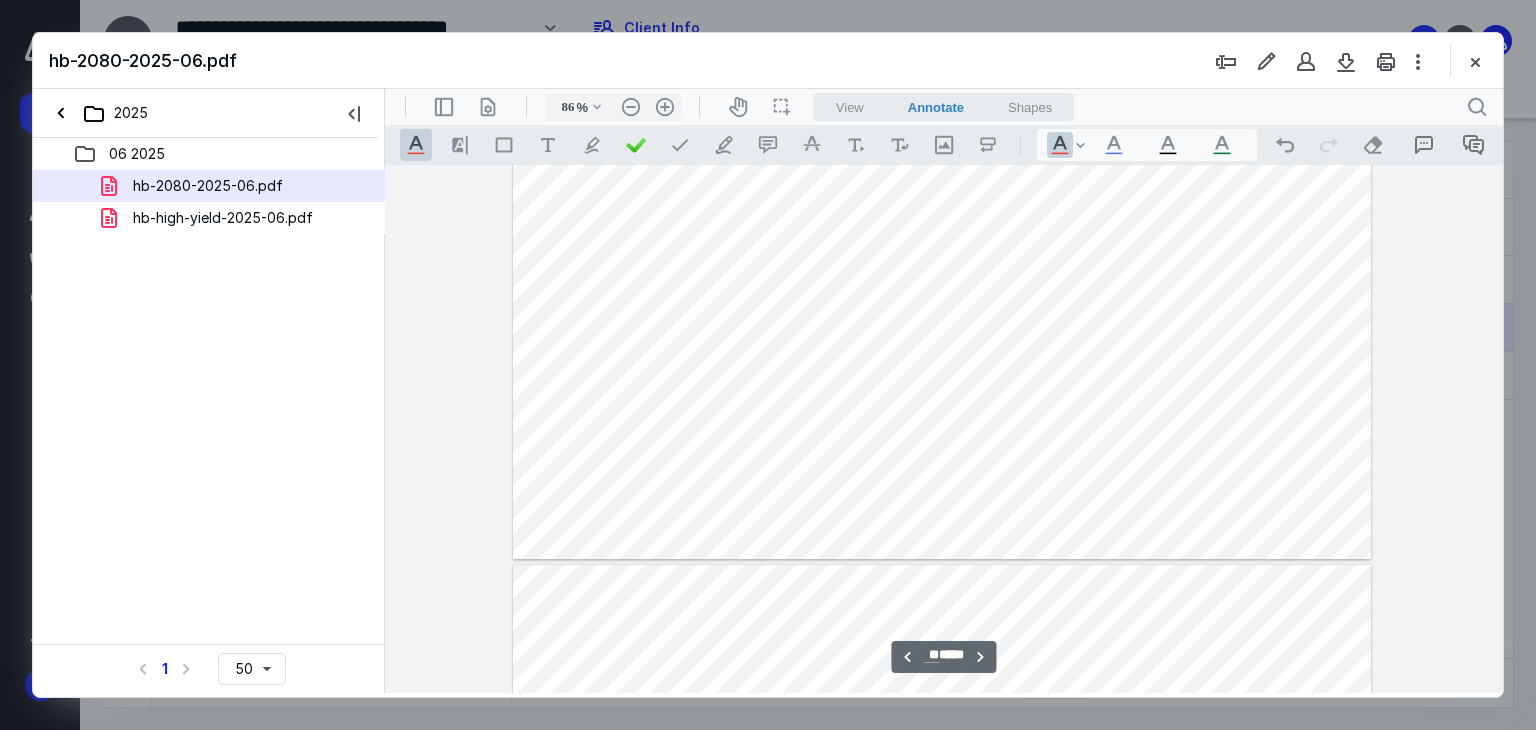 click at bounding box center [942, 298] 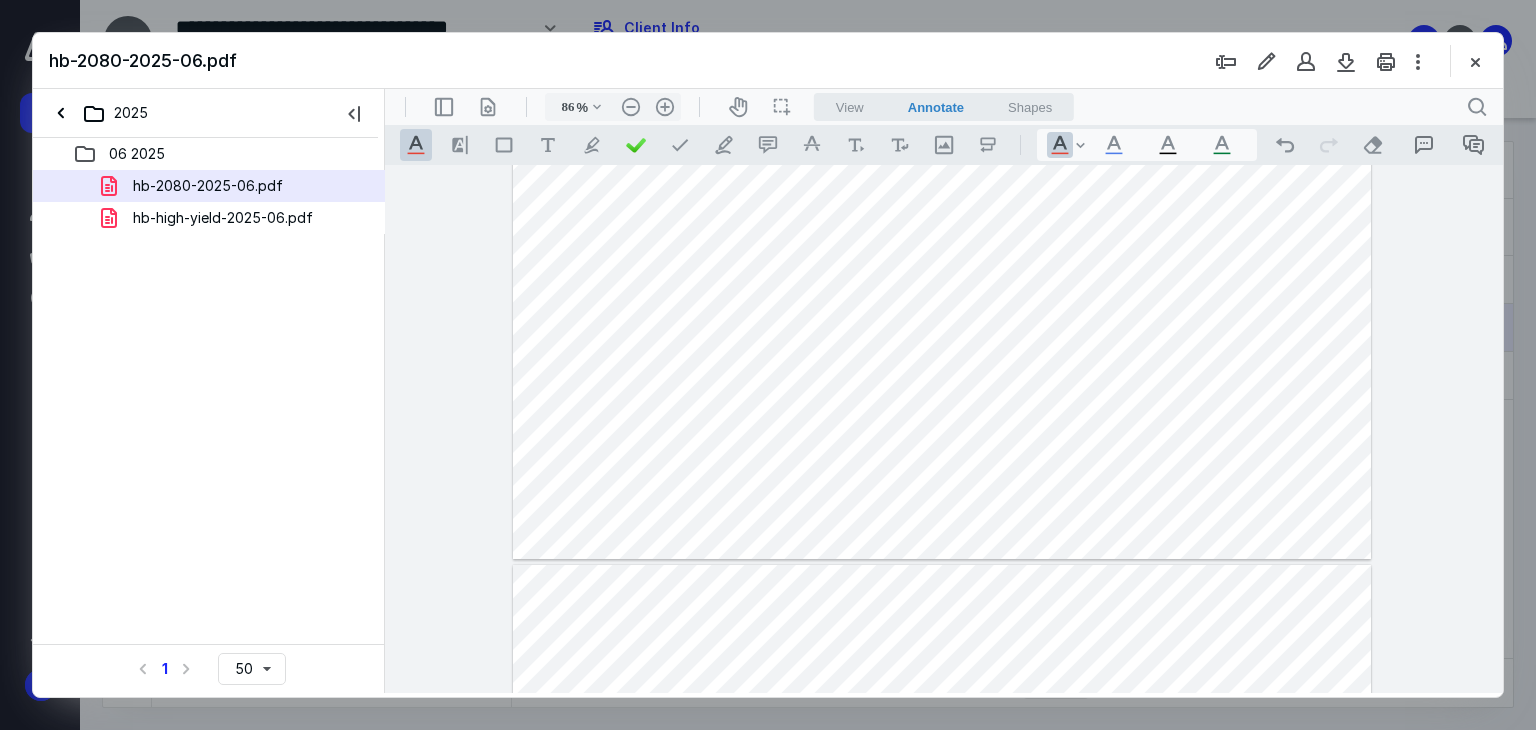 drag, startPoint x: 1266, startPoint y: 242, endPoint x: 1213, endPoint y: 245, distance: 53.08484 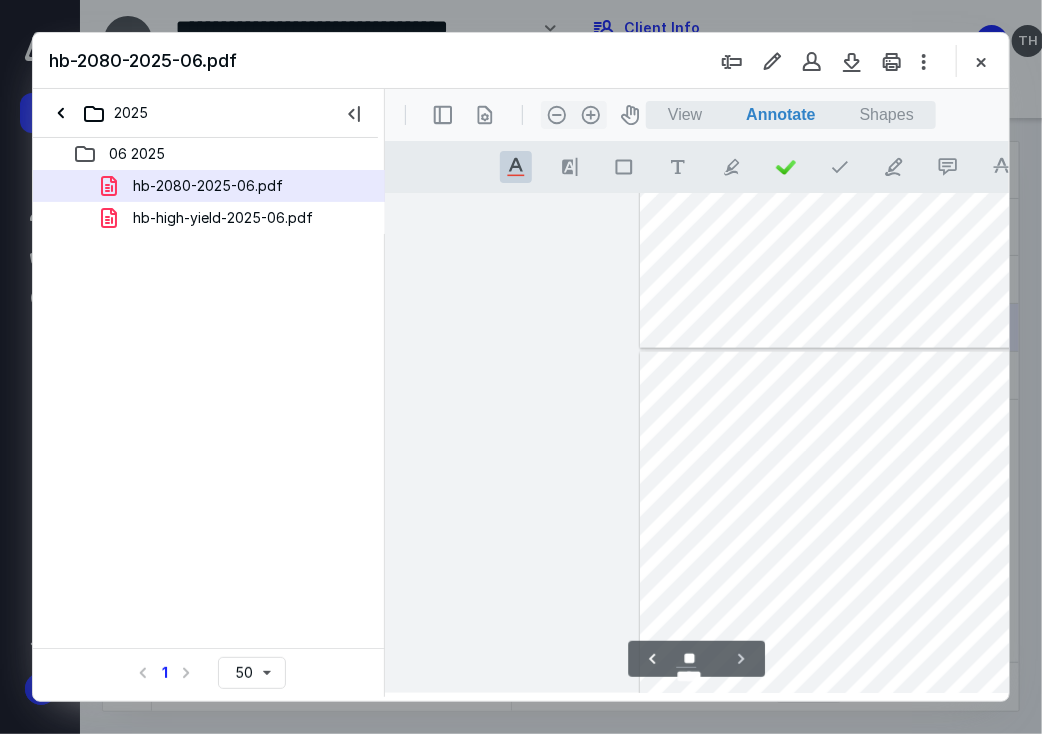 scroll, scrollTop: 3496, scrollLeft: 0, axis: vertical 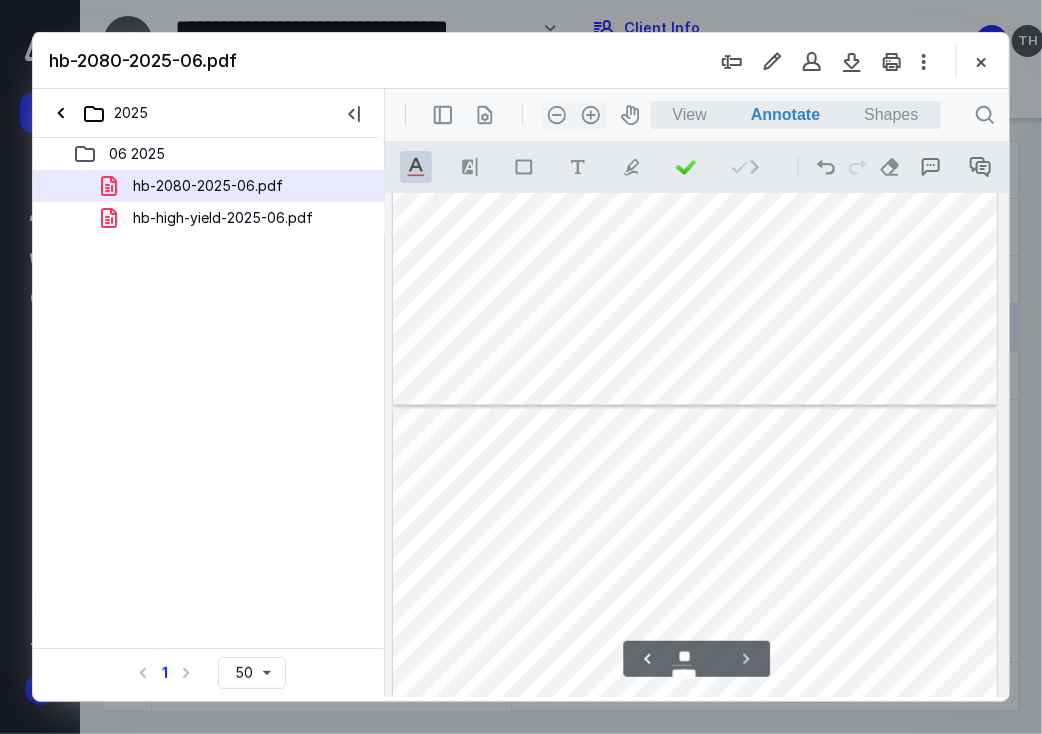 drag, startPoint x: 1006, startPoint y: 650, endPoint x: 994, endPoint y: 581, distance: 70.035706 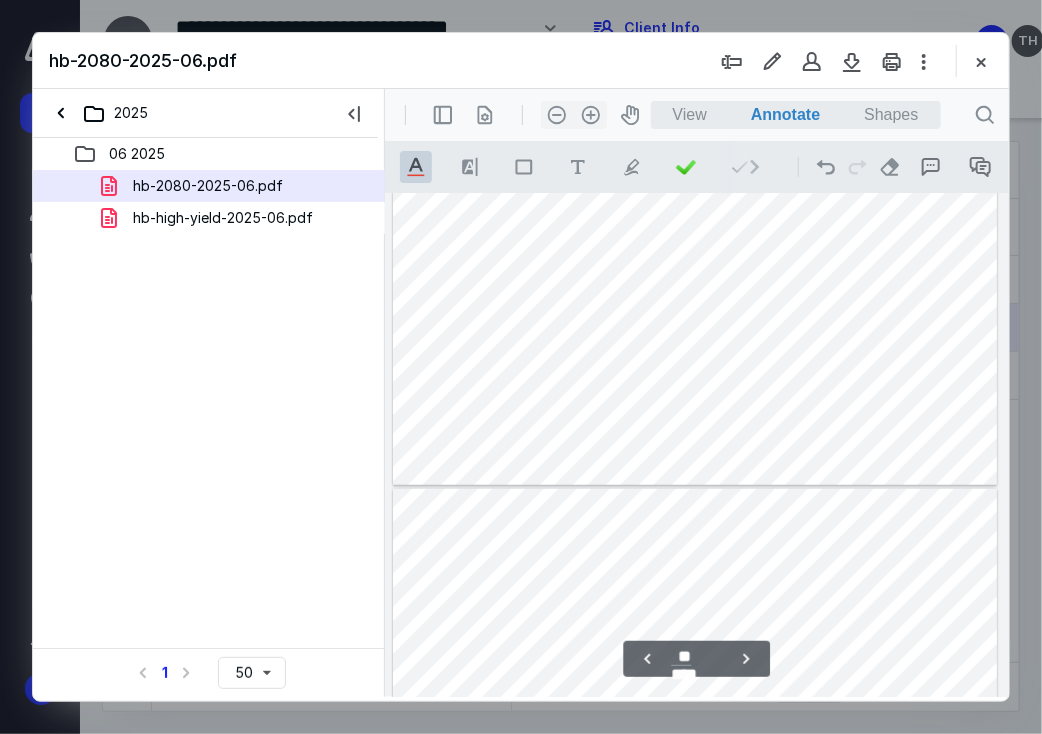 scroll, scrollTop: 3356, scrollLeft: 0, axis: vertical 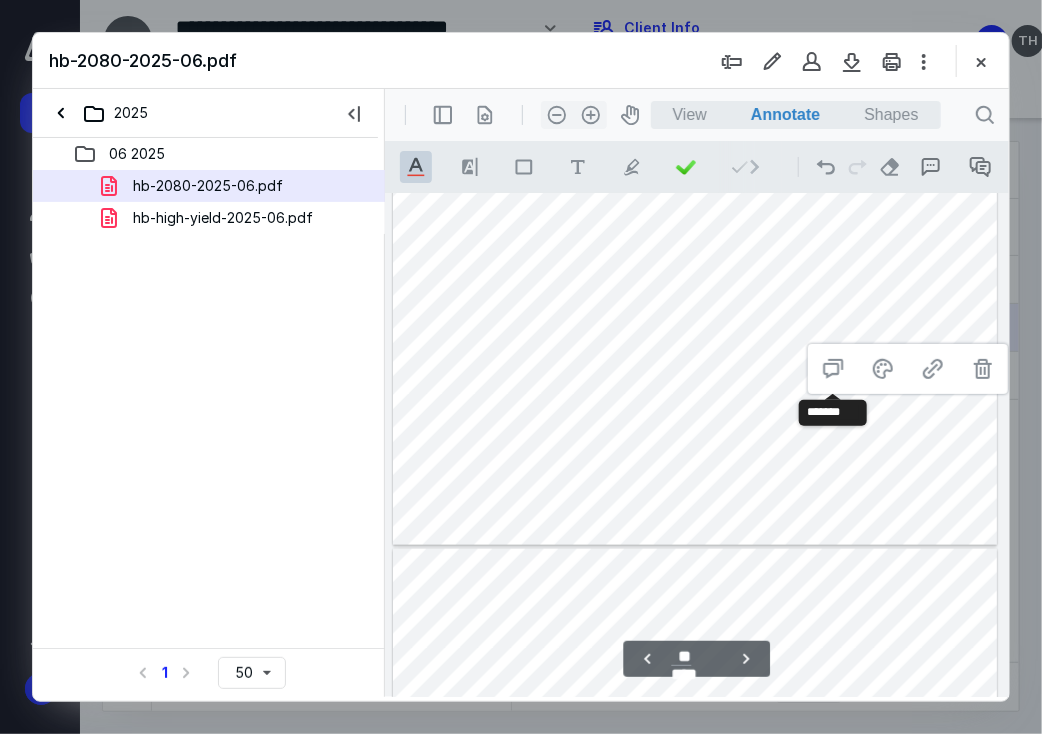 type on "*" 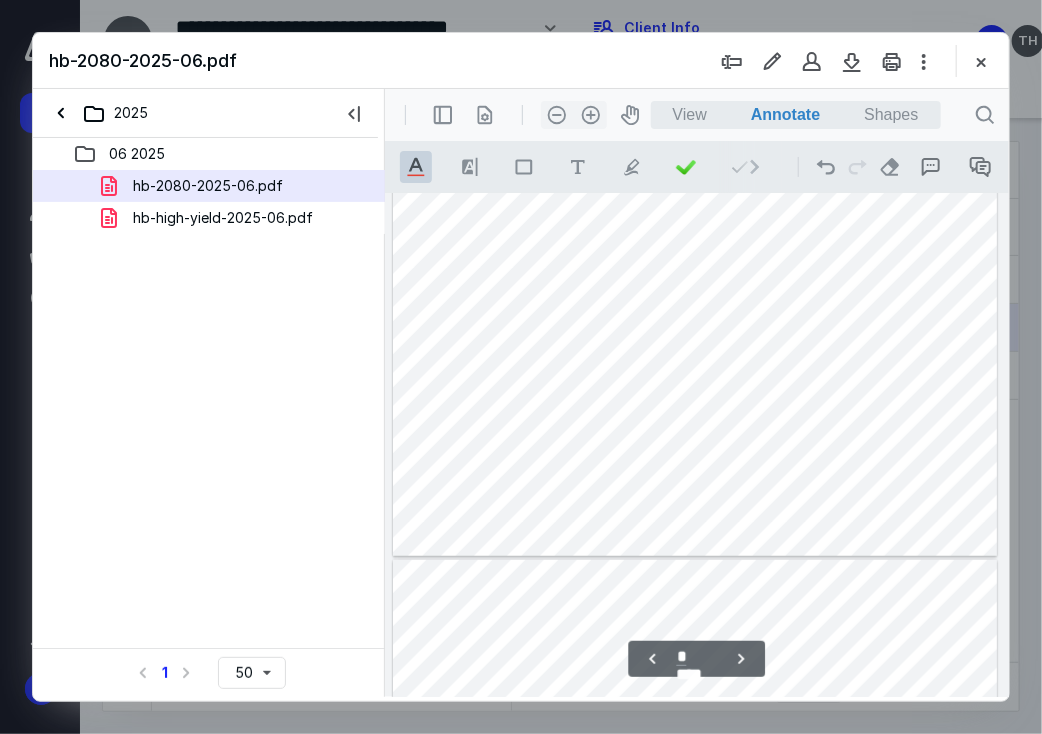 scroll, scrollTop: 2883, scrollLeft: 0, axis: vertical 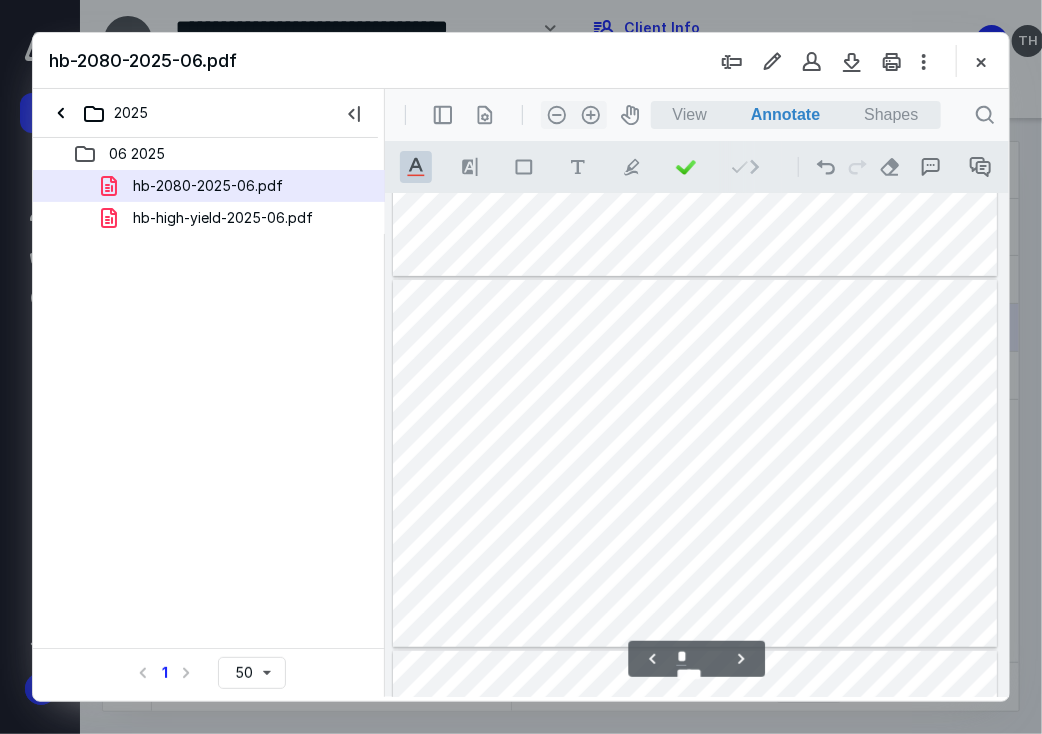 drag, startPoint x: 1001, startPoint y: 644, endPoint x: 1393, endPoint y: 657, distance: 392.2155 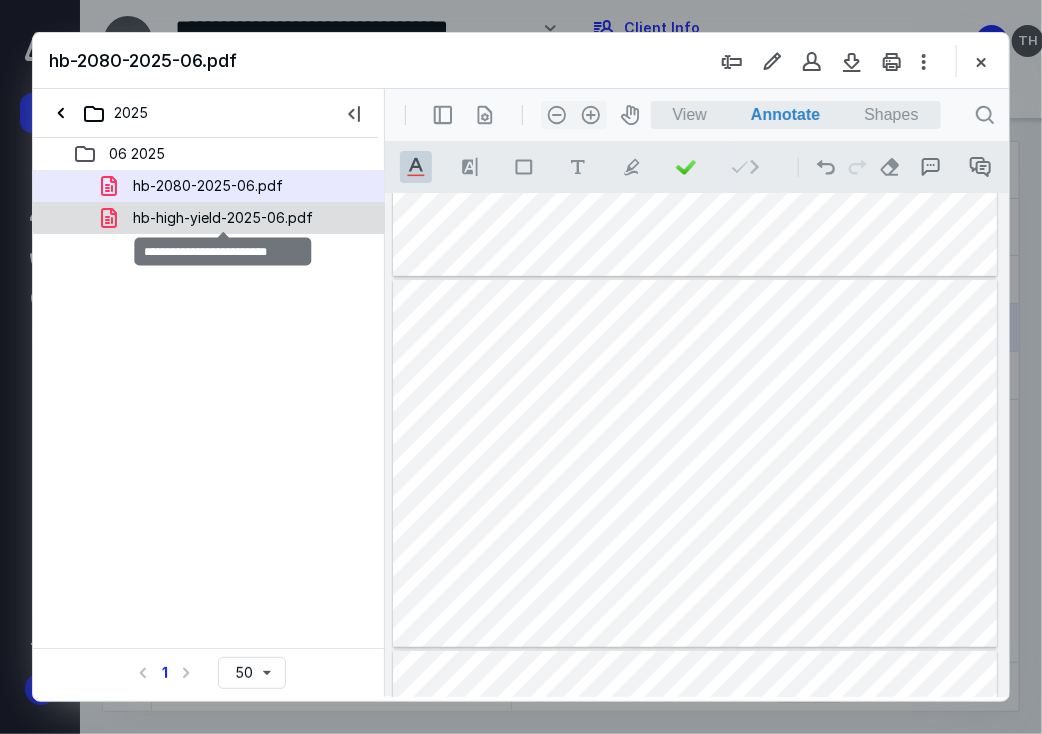 click on "hb-high-yield-2025-06.pdf" at bounding box center (223, 218) 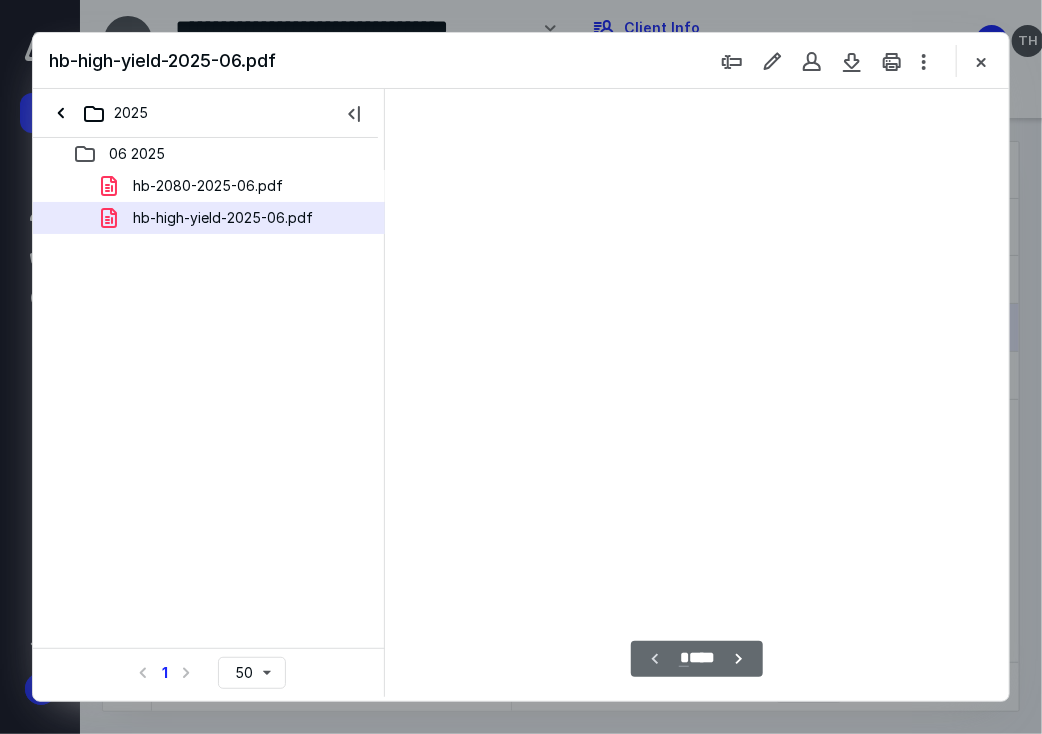 scroll, scrollTop: 106, scrollLeft: 0, axis: vertical 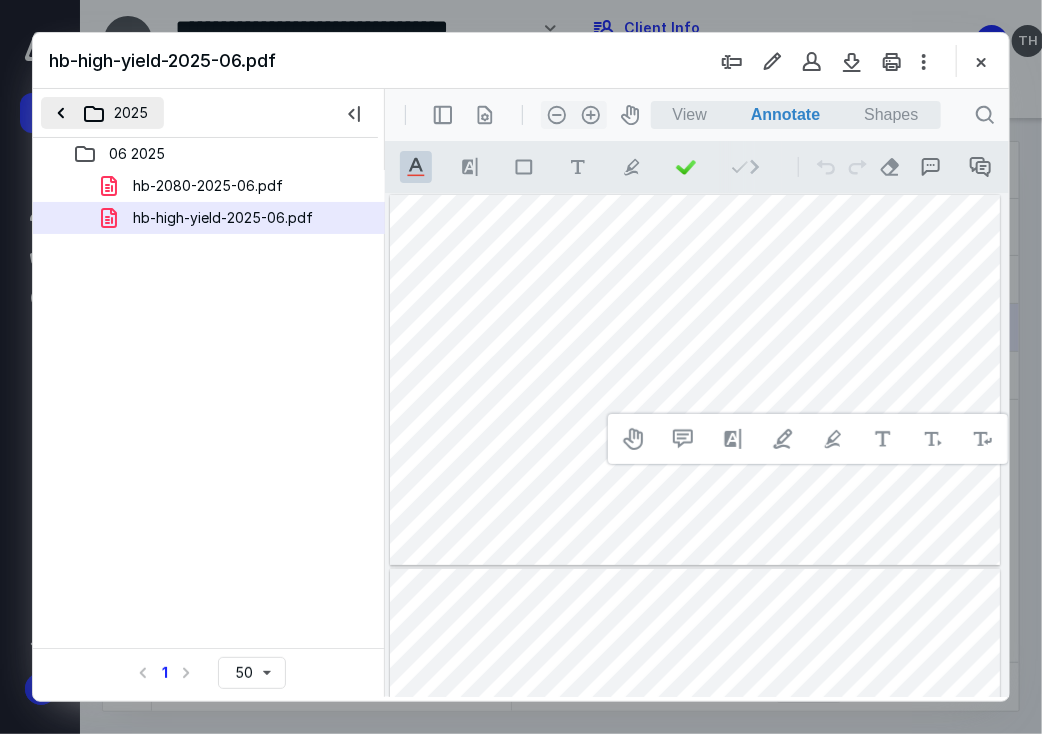 click on "2025" at bounding box center [102, 113] 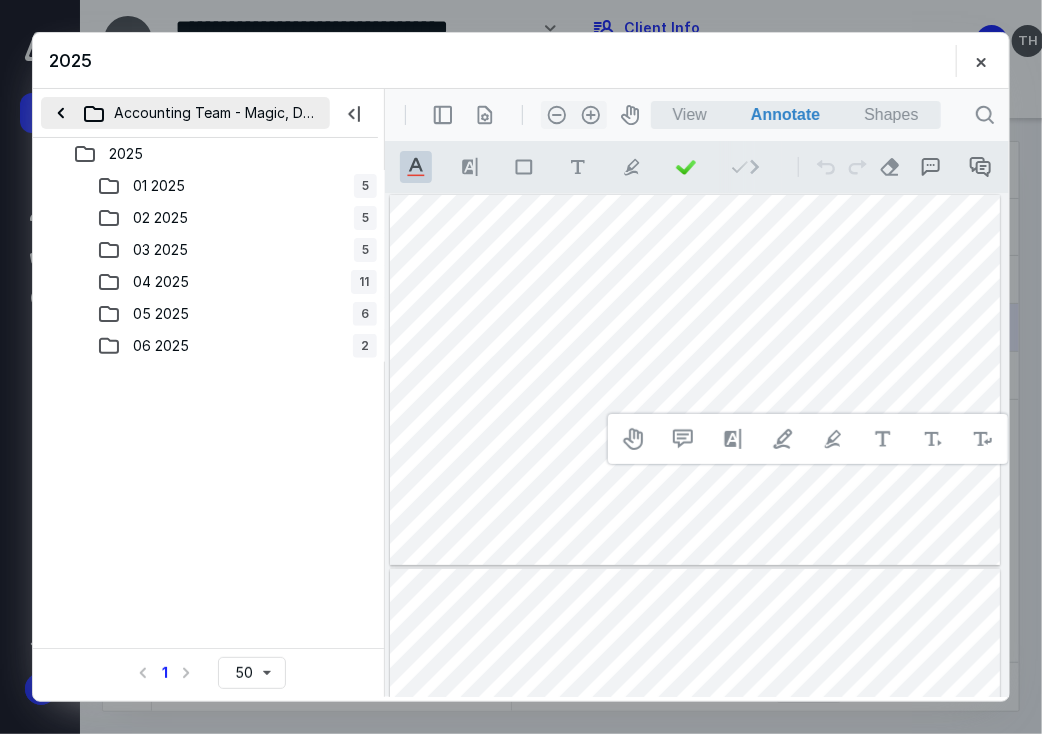 click on "Accounting Team - Magic, Delivered" at bounding box center (185, 113) 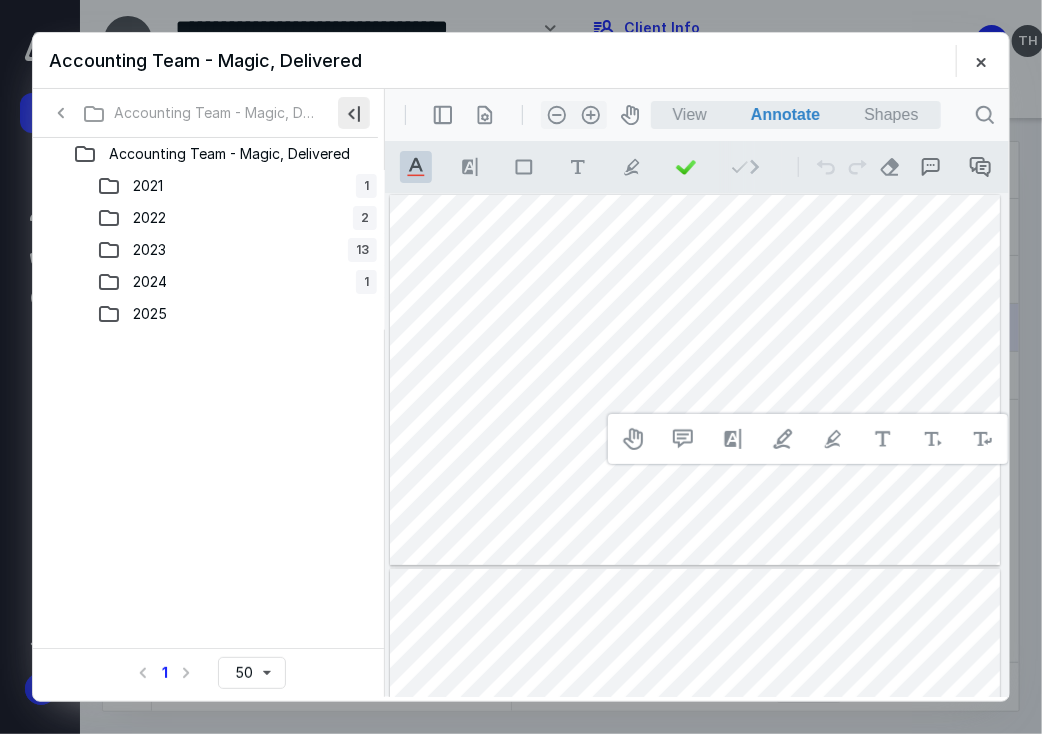 click at bounding box center (354, 113) 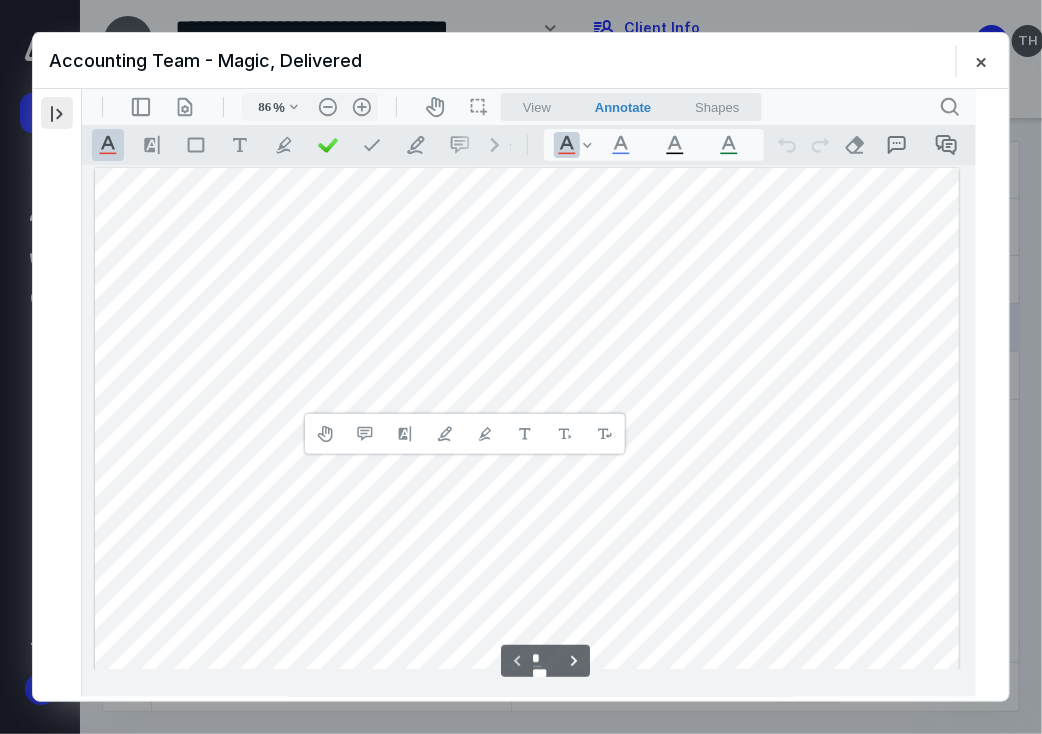 scroll, scrollTop: 0, scrollLeft: 0, axis: both 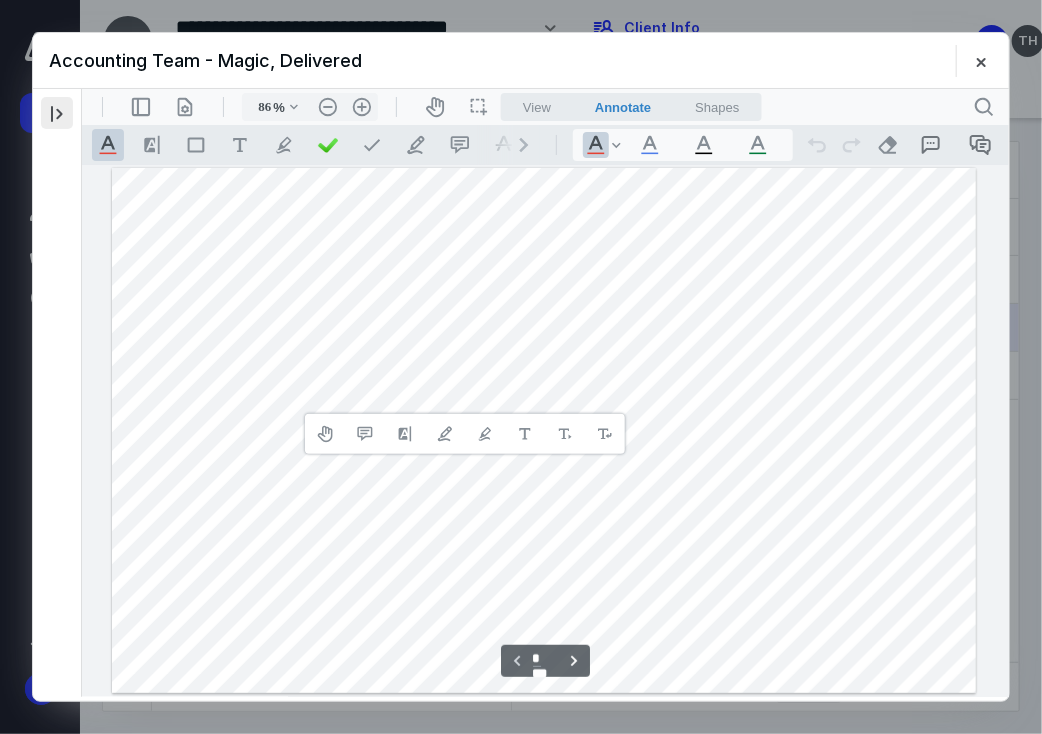click at bounding box center [57, 113] 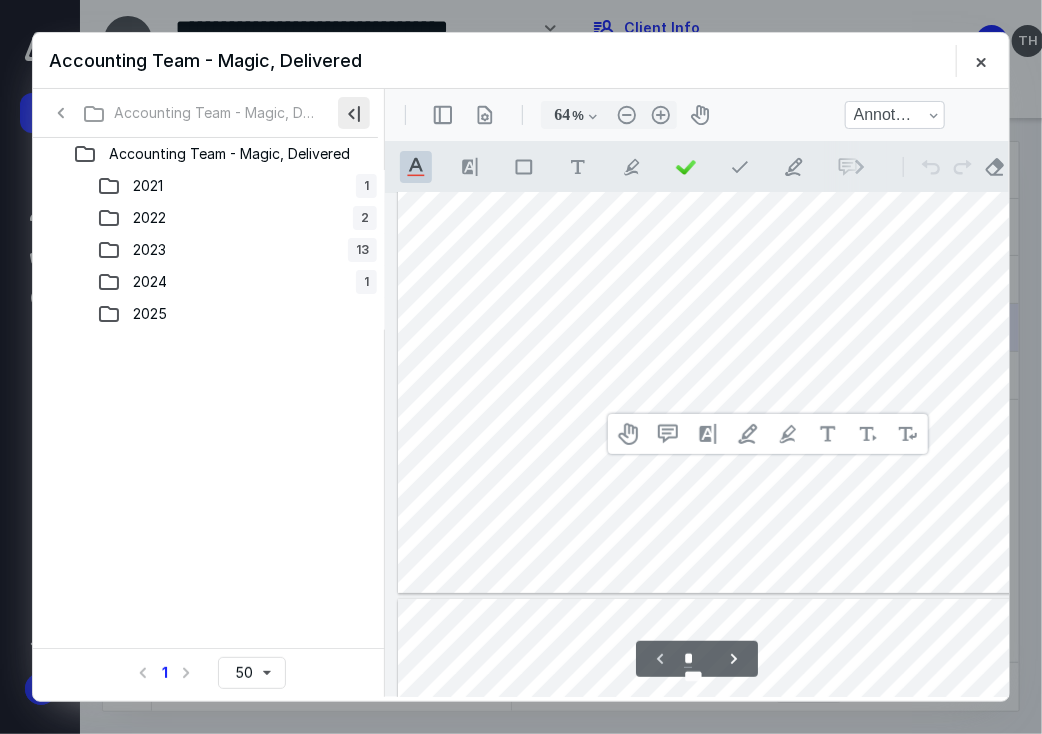 type on "63" 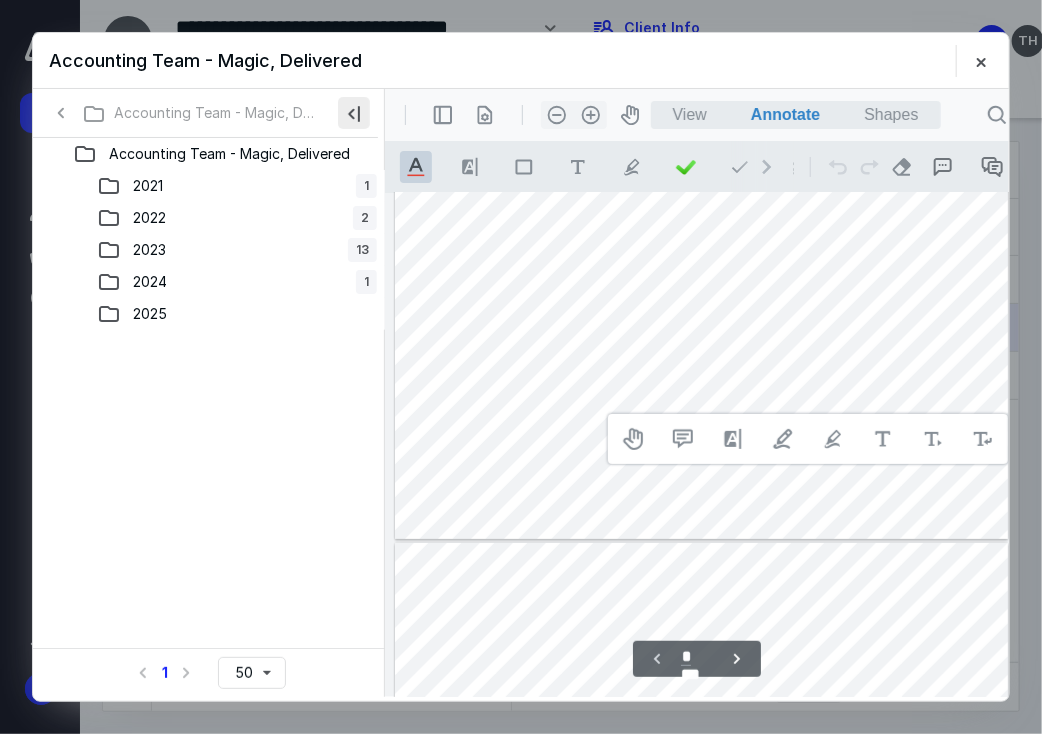 scroll, scrollTop: 27, scrollLeft: 0, axis: vertical 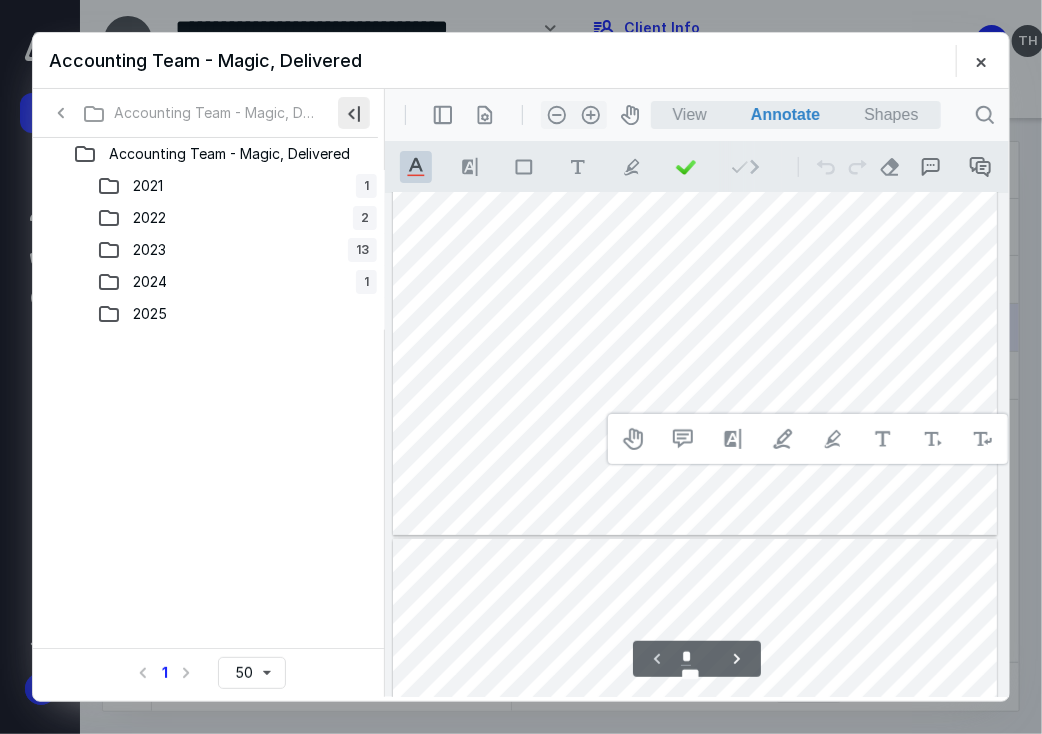 click 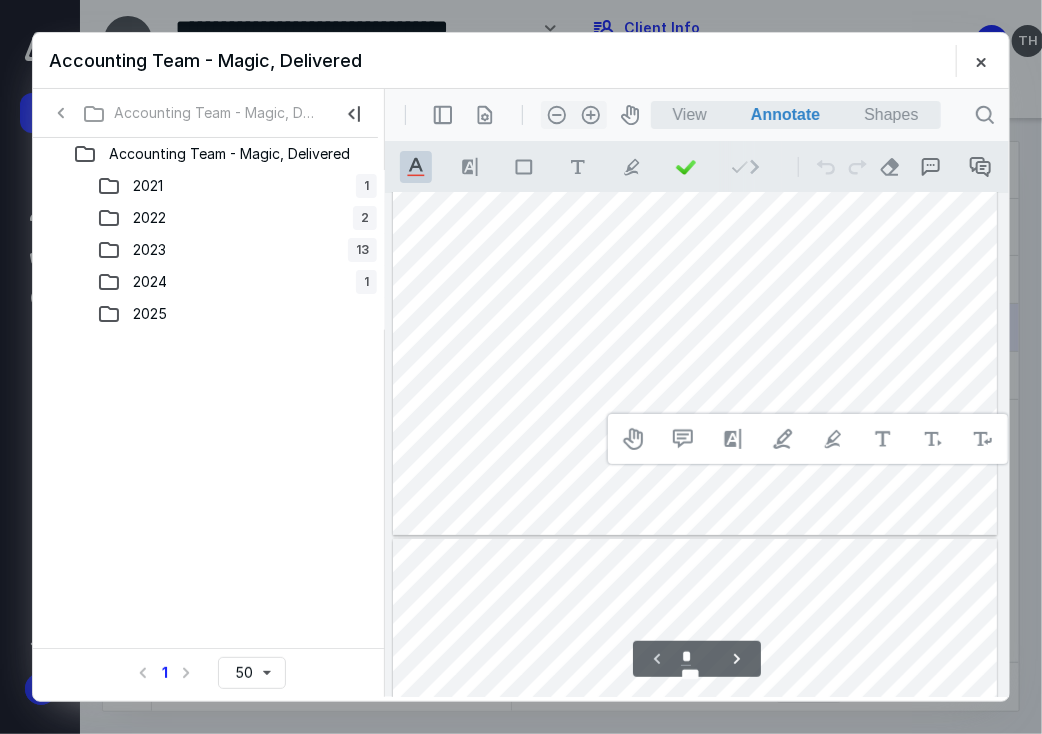 click 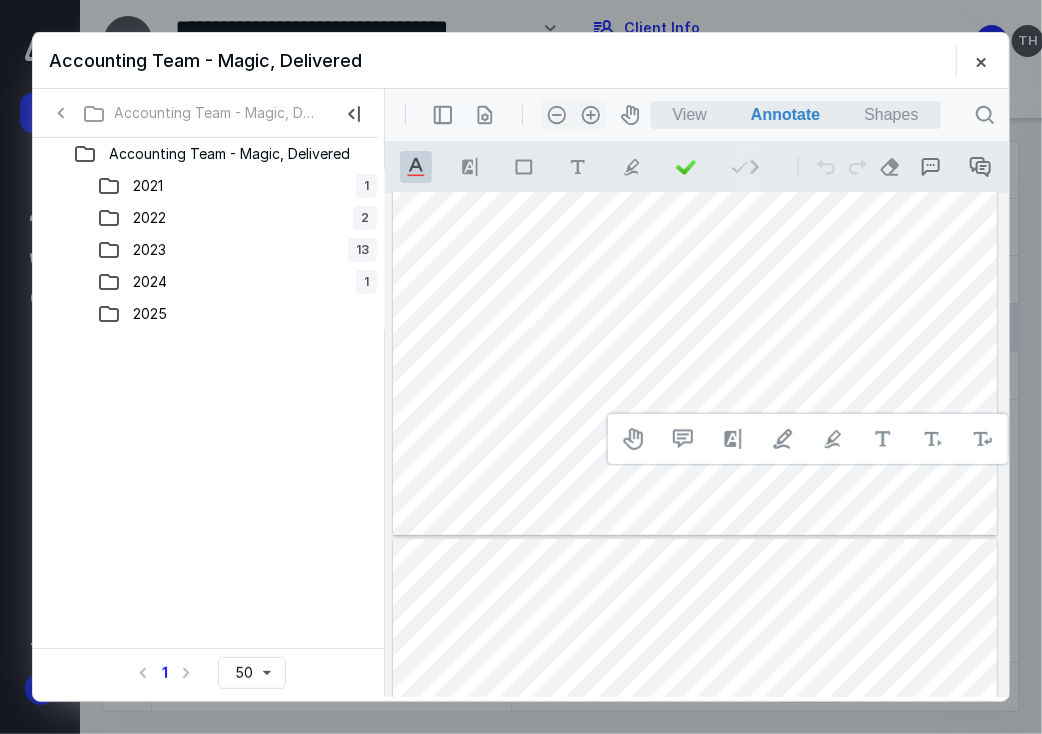 click 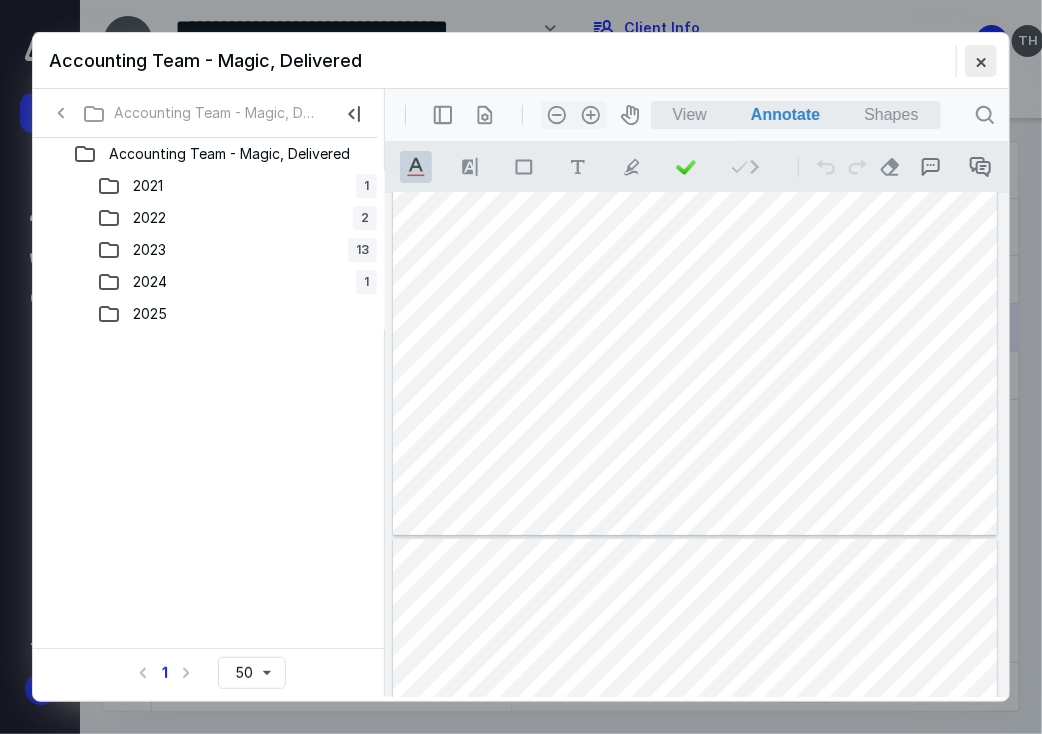 click at bounding box center [981, 61] 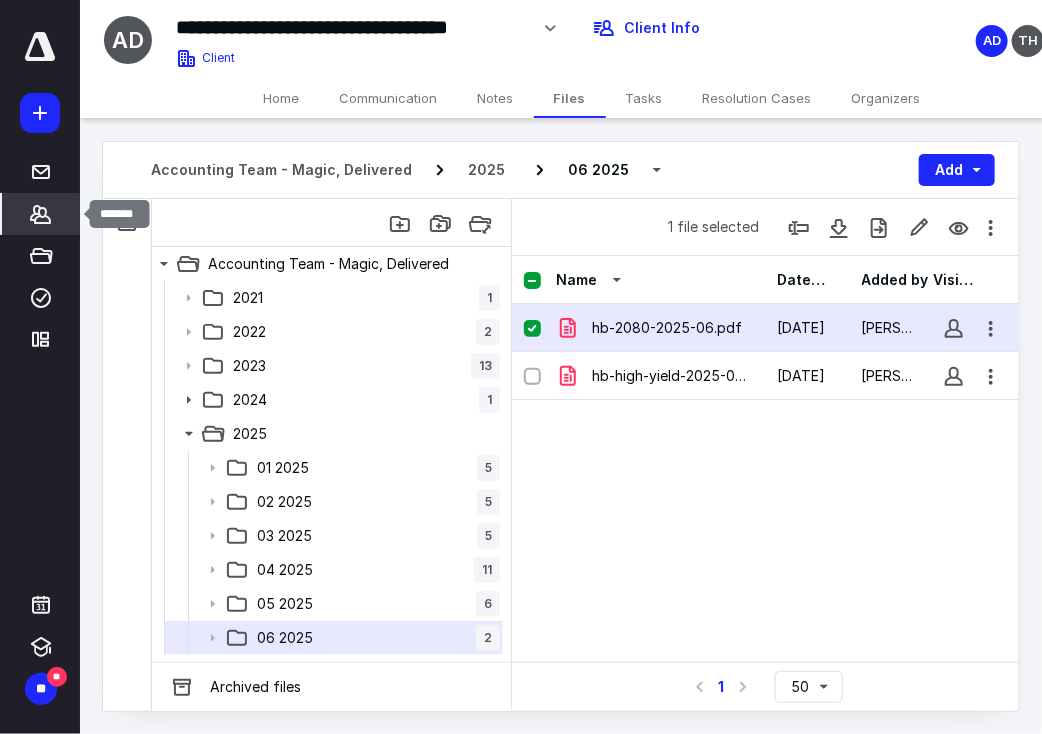 click 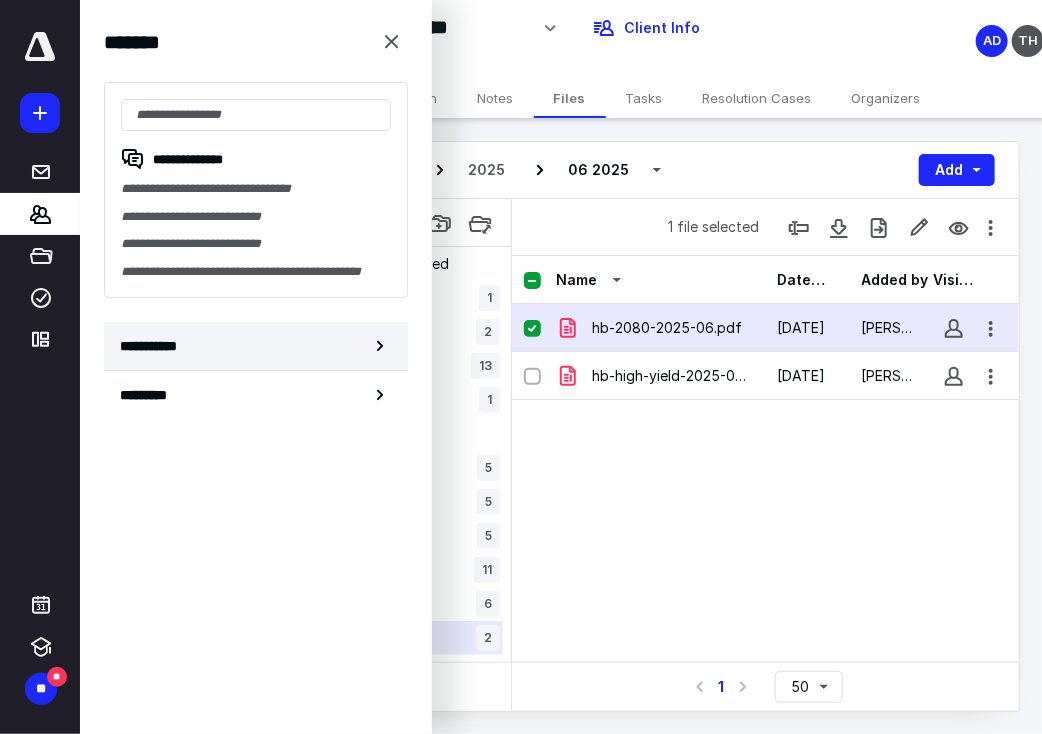 click on "**********" at bounding box center (153, 346) 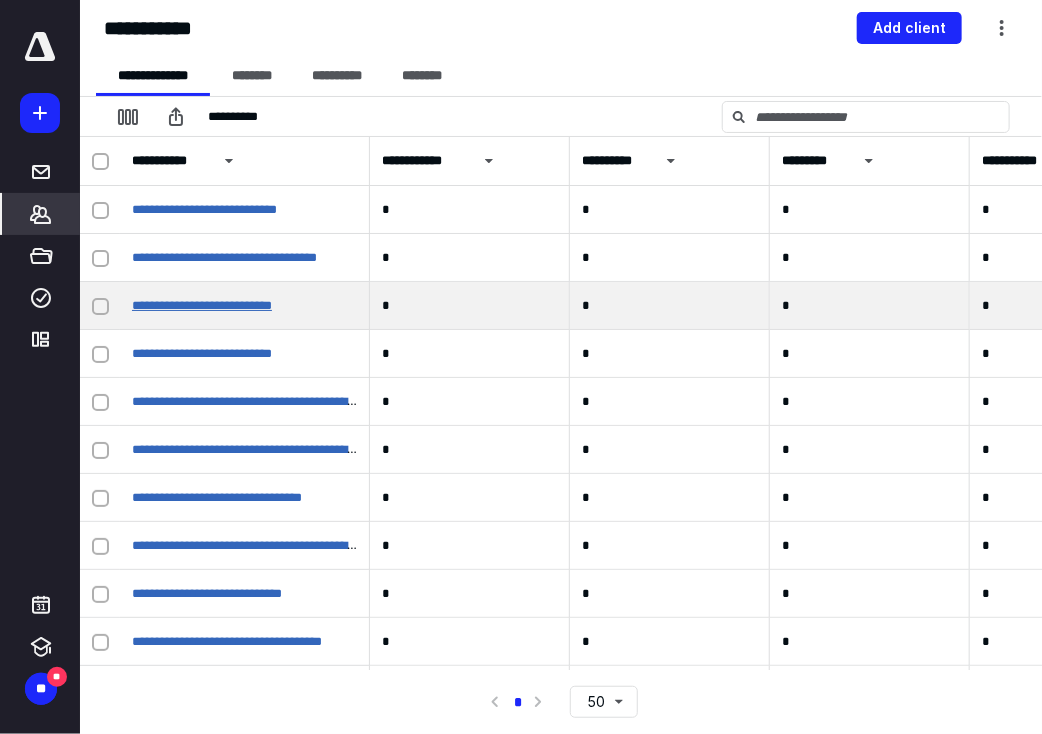 click on "**********" at bounding box center [202, 305] 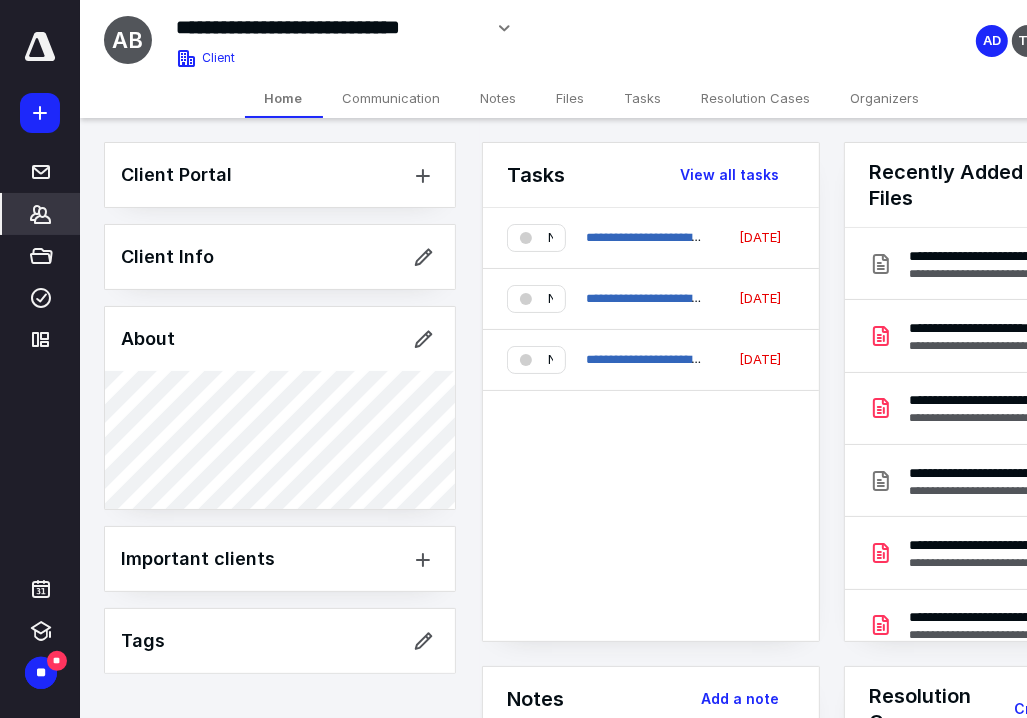 click on "Files" at bounding box center [571, 98] 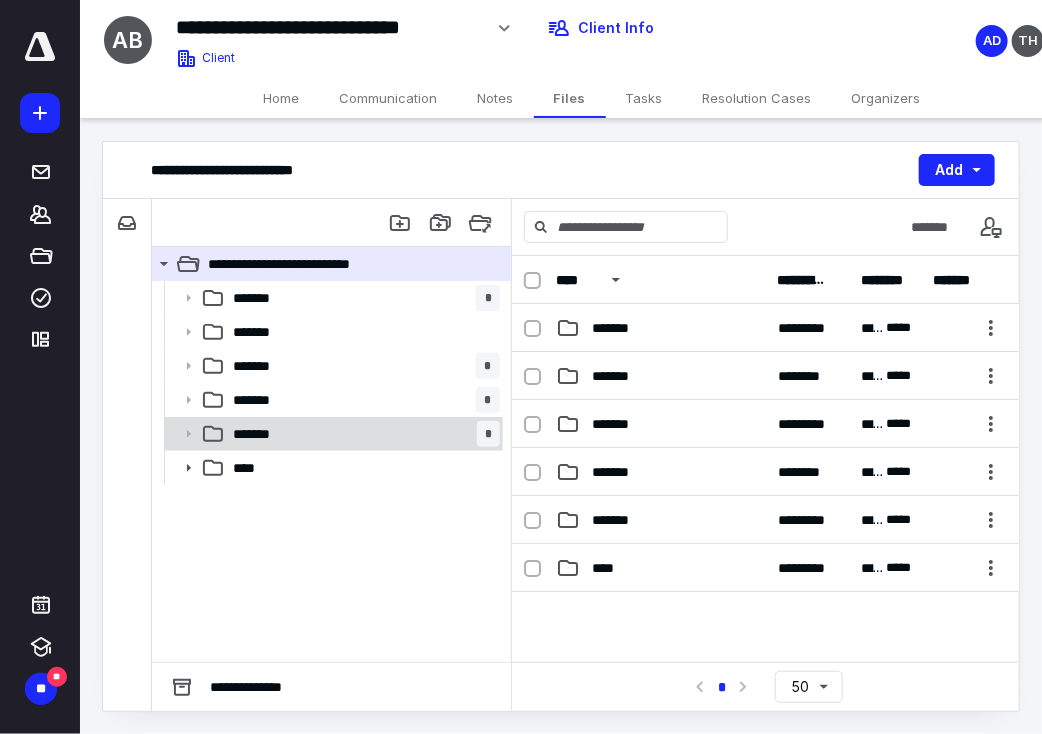 click on "******* *" at bounding box center (362, 434) 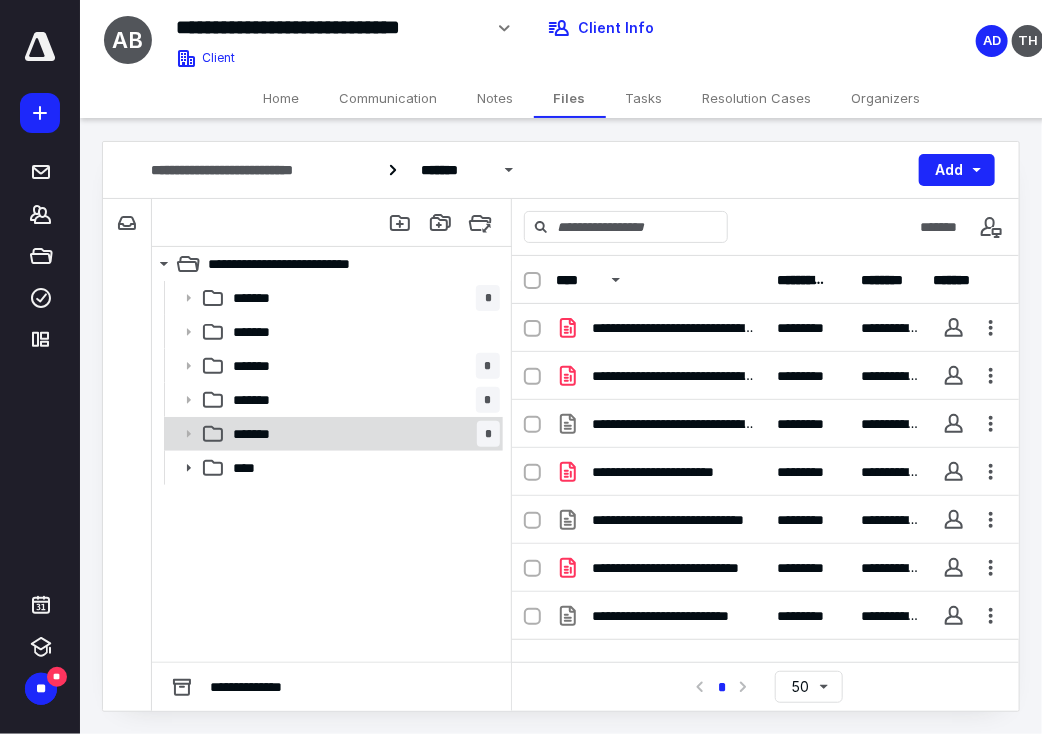 click on "******* *" at bounding box center (362, 434) 